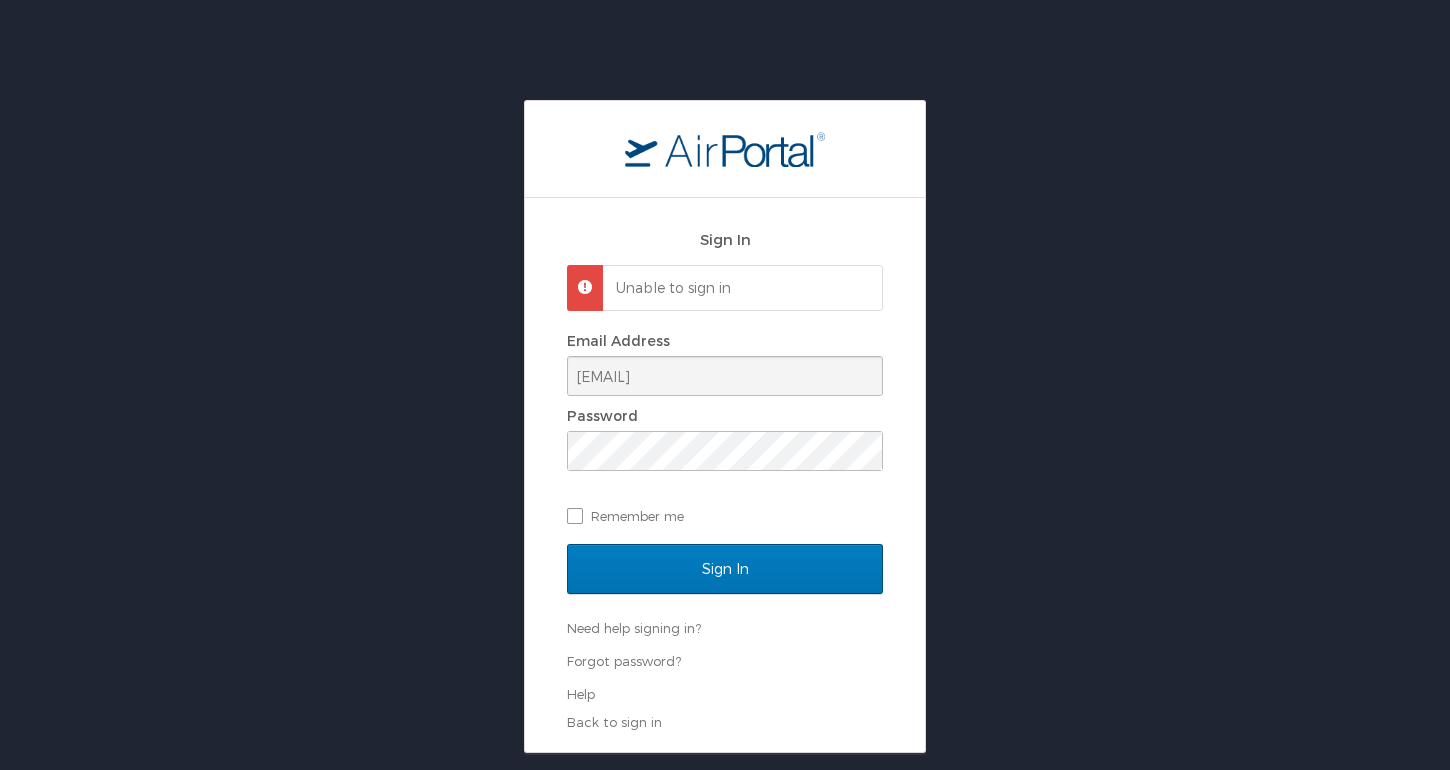 scroll, scrollTop: 0, scrollLeft: 0, axis: both 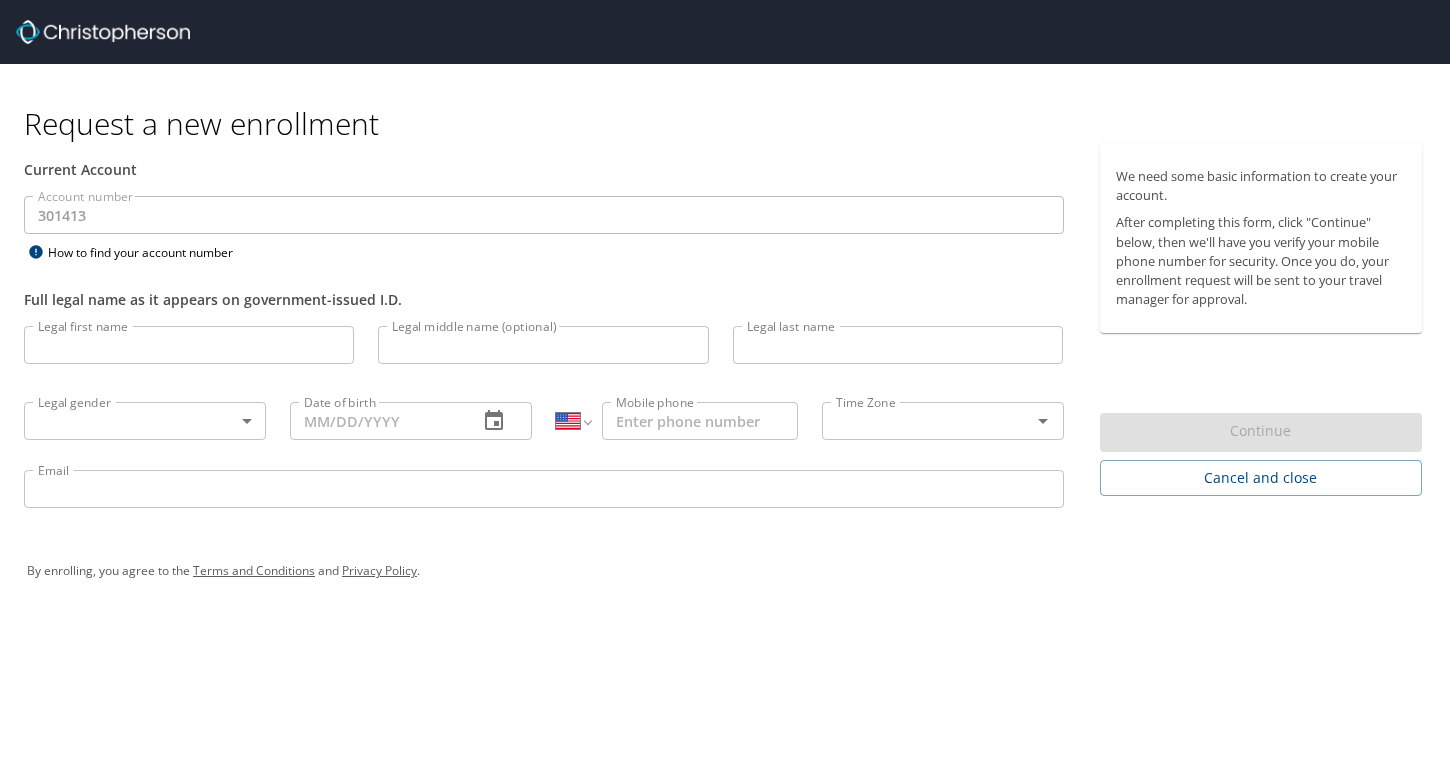 select on "US" 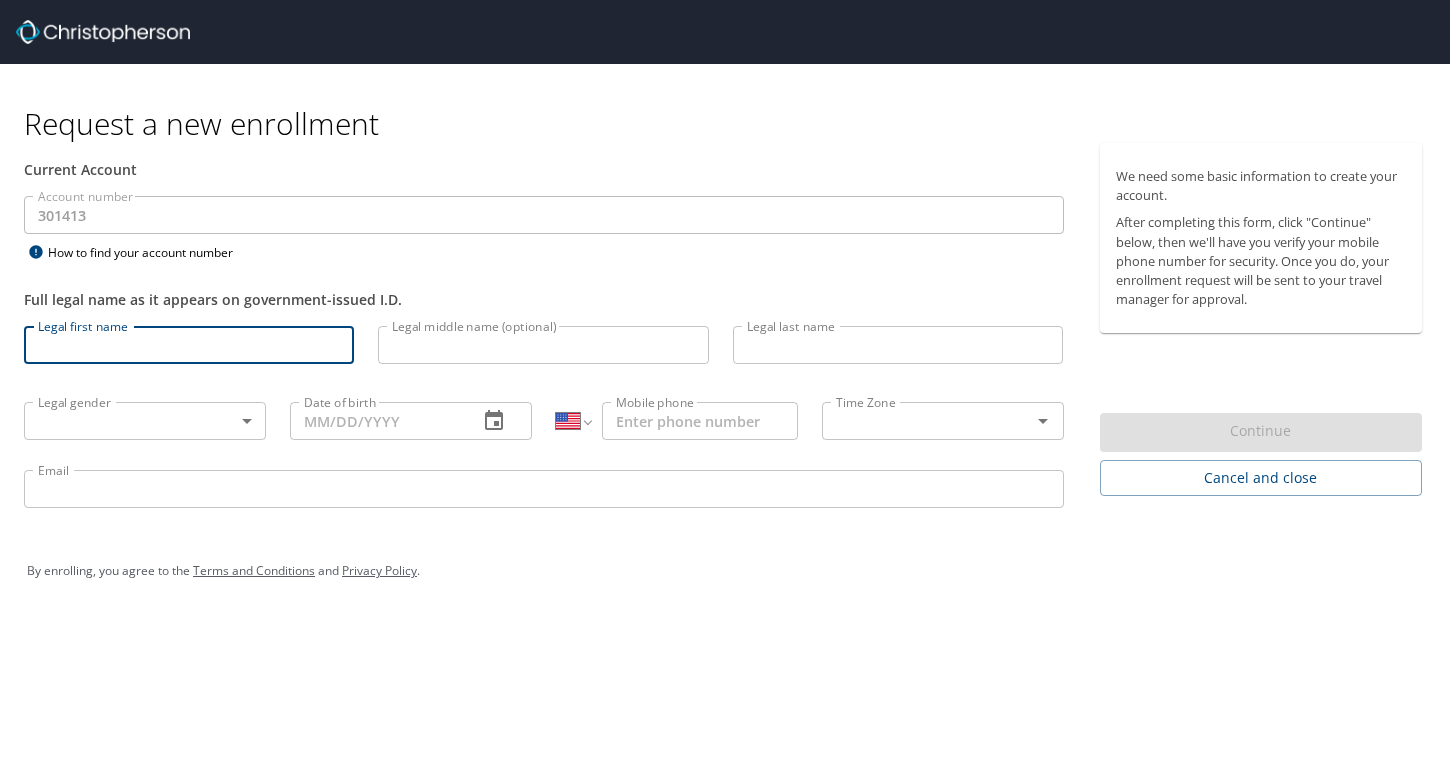 click on "Legal first name" at bounding box center (189, 345) 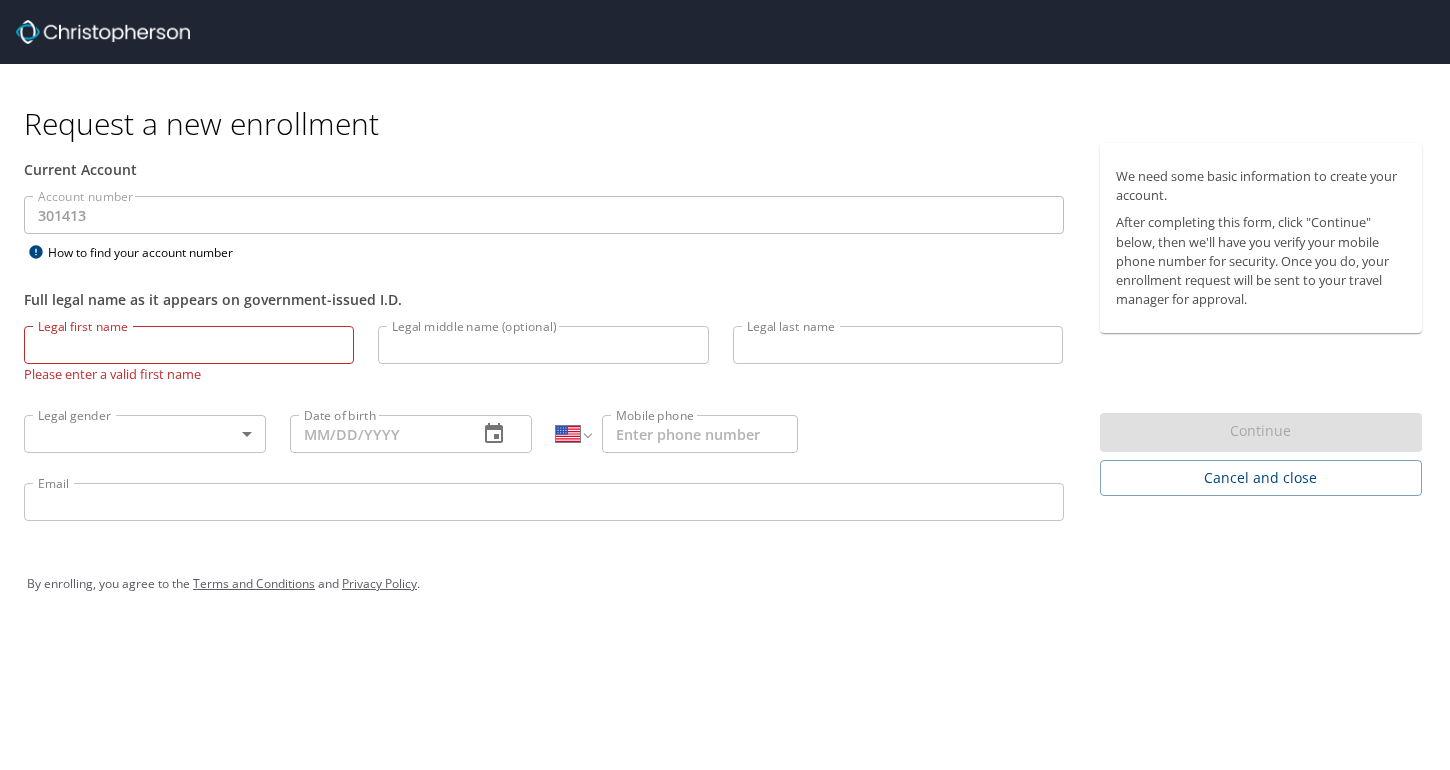 click on "By enrolling, you agree to the   Terms and Conditions   and   Privacy Policy ." at bounding box center (725, 584) 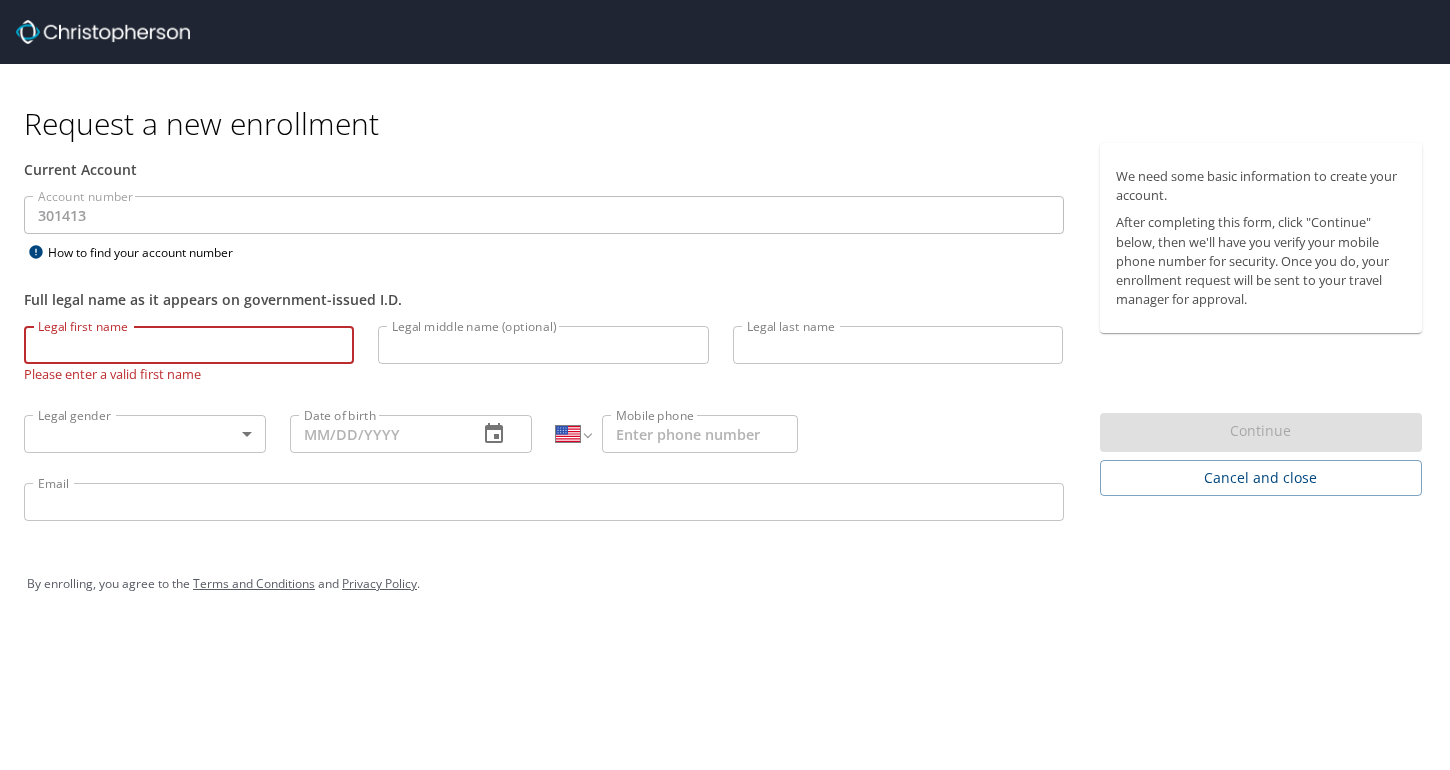 type on "[FIRST]" 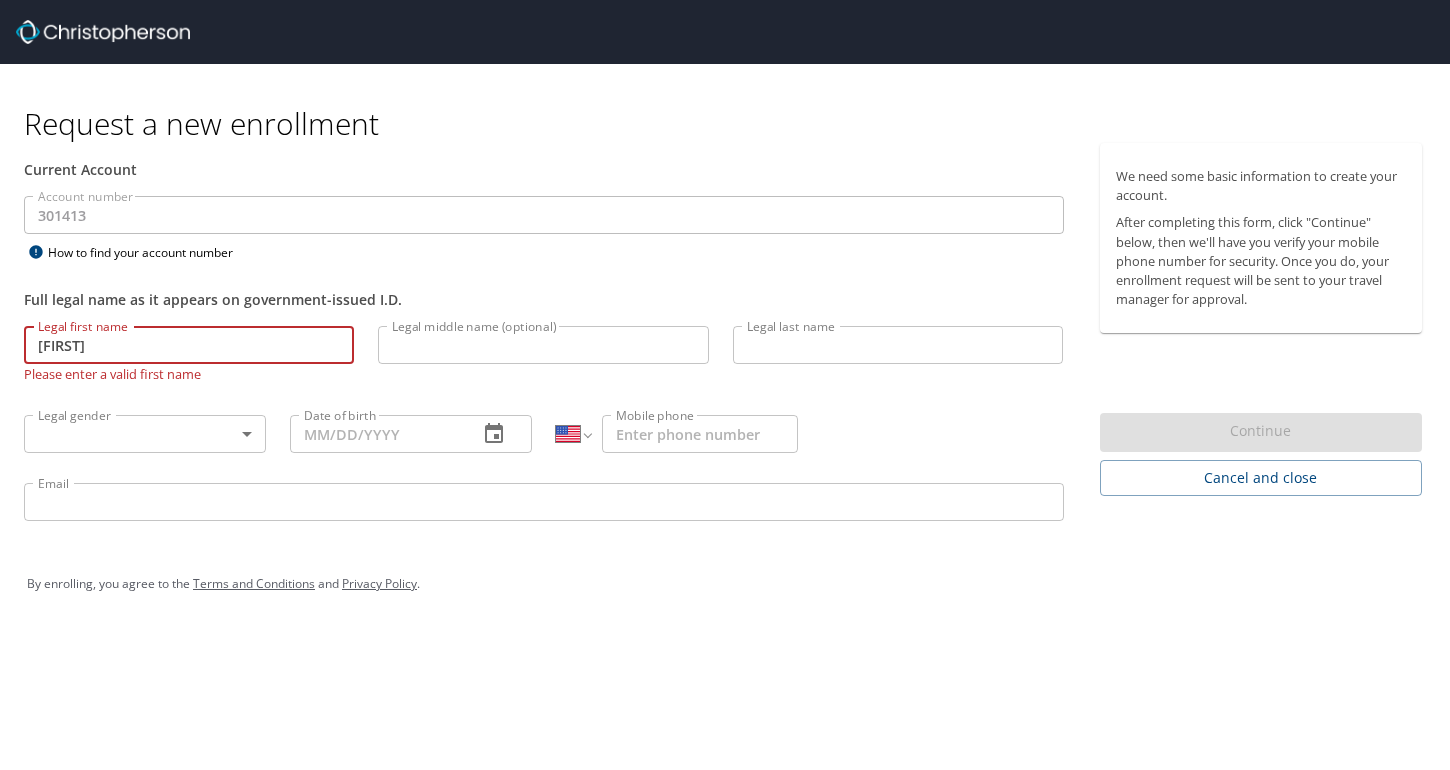 type on "[FIRST]" 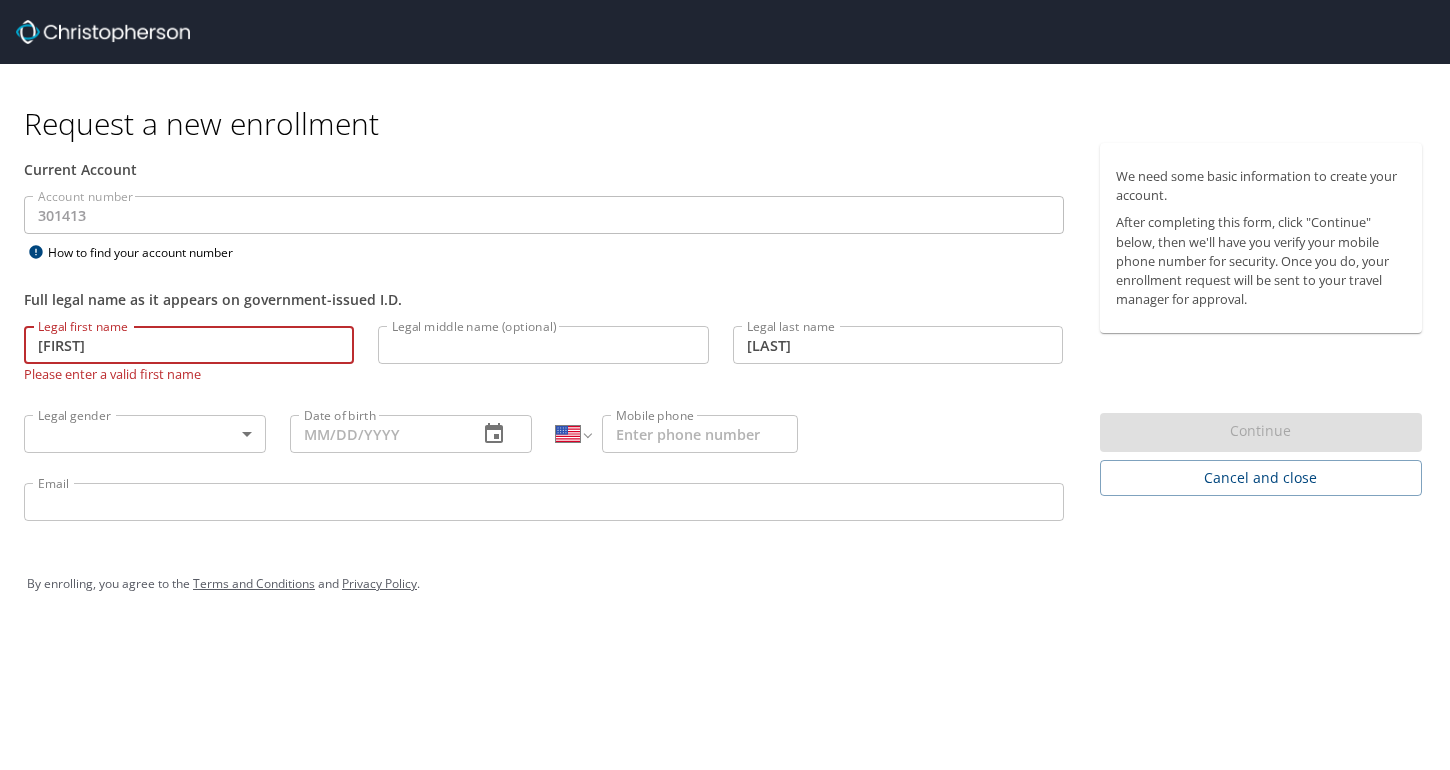 type on "[PHONE]" 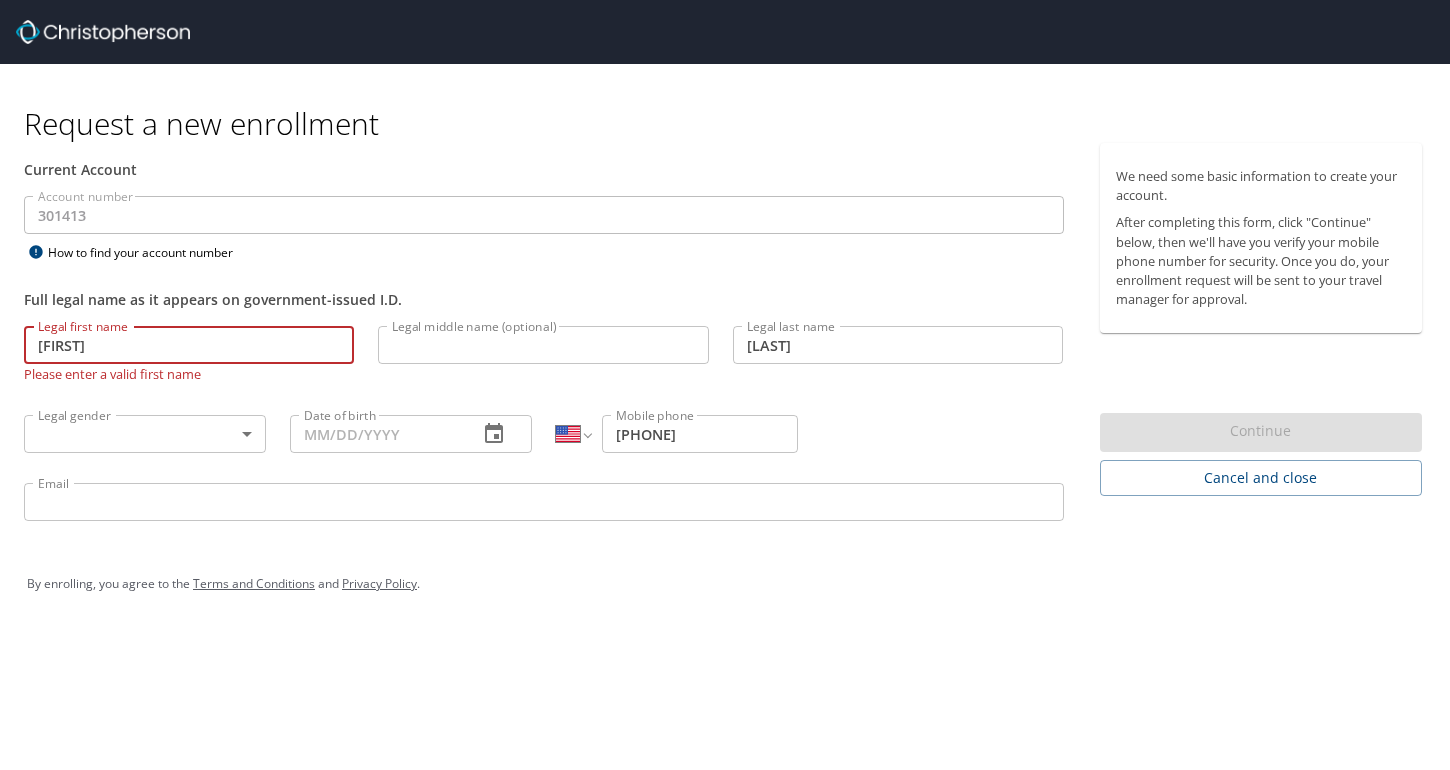 click on "[FIRST]" at bounding box center (898, 345) 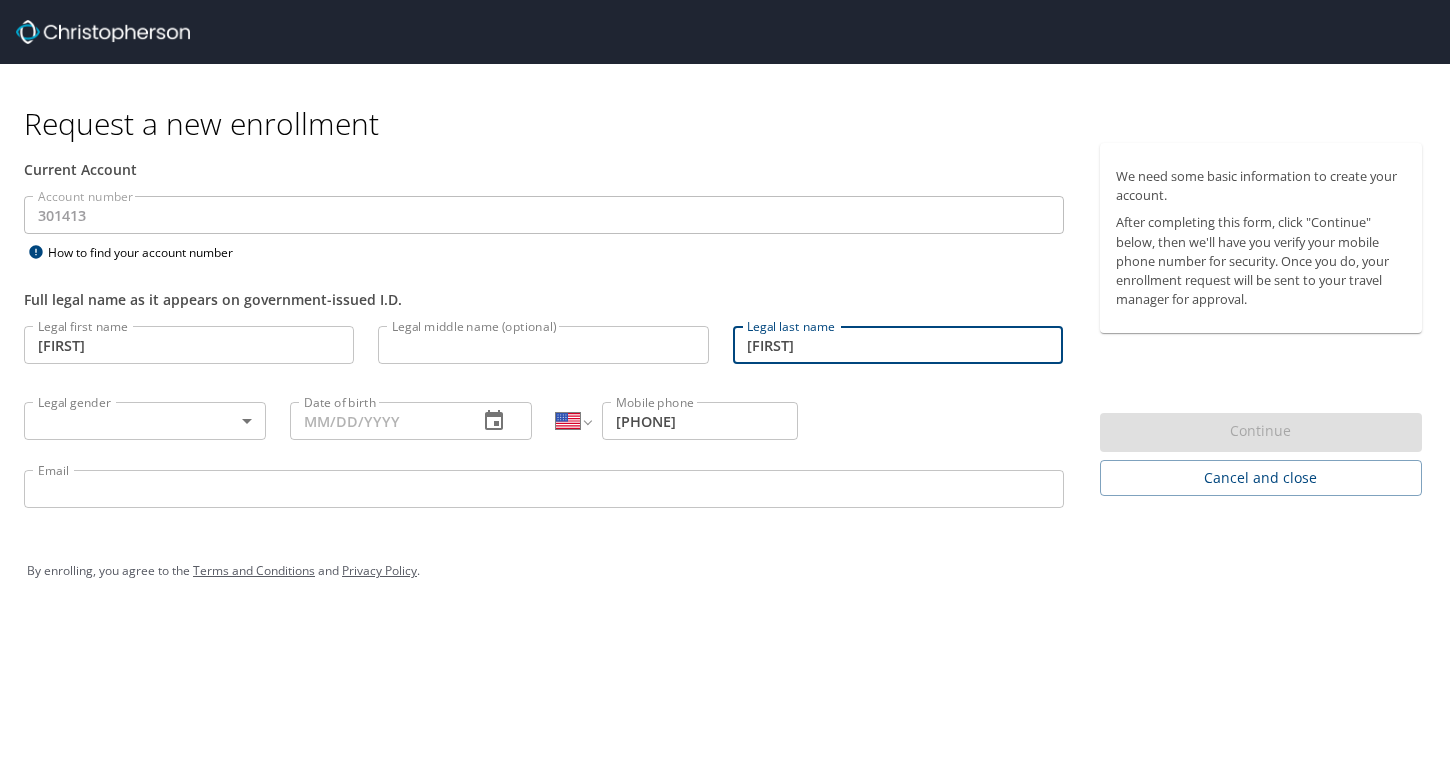 type on "E" 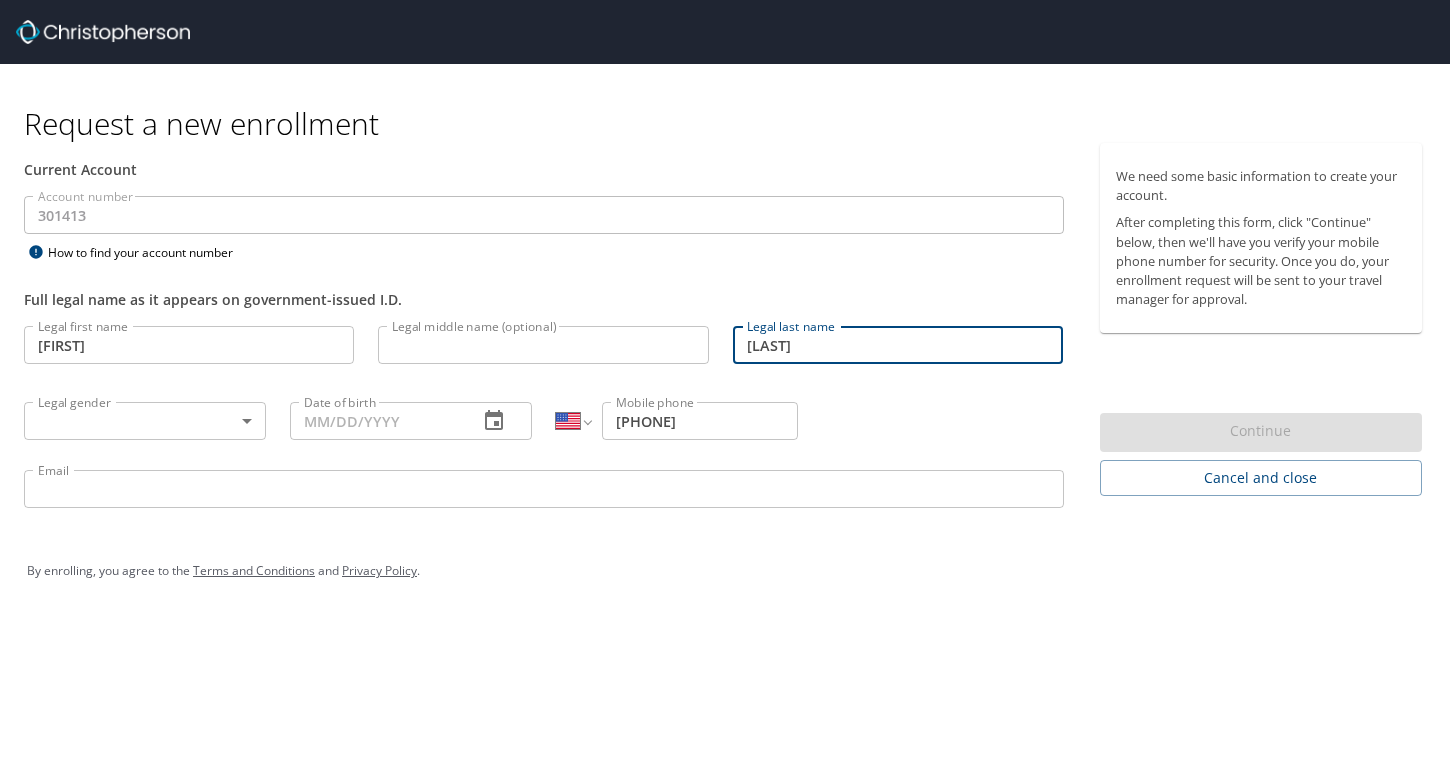 type on "[LAST]" 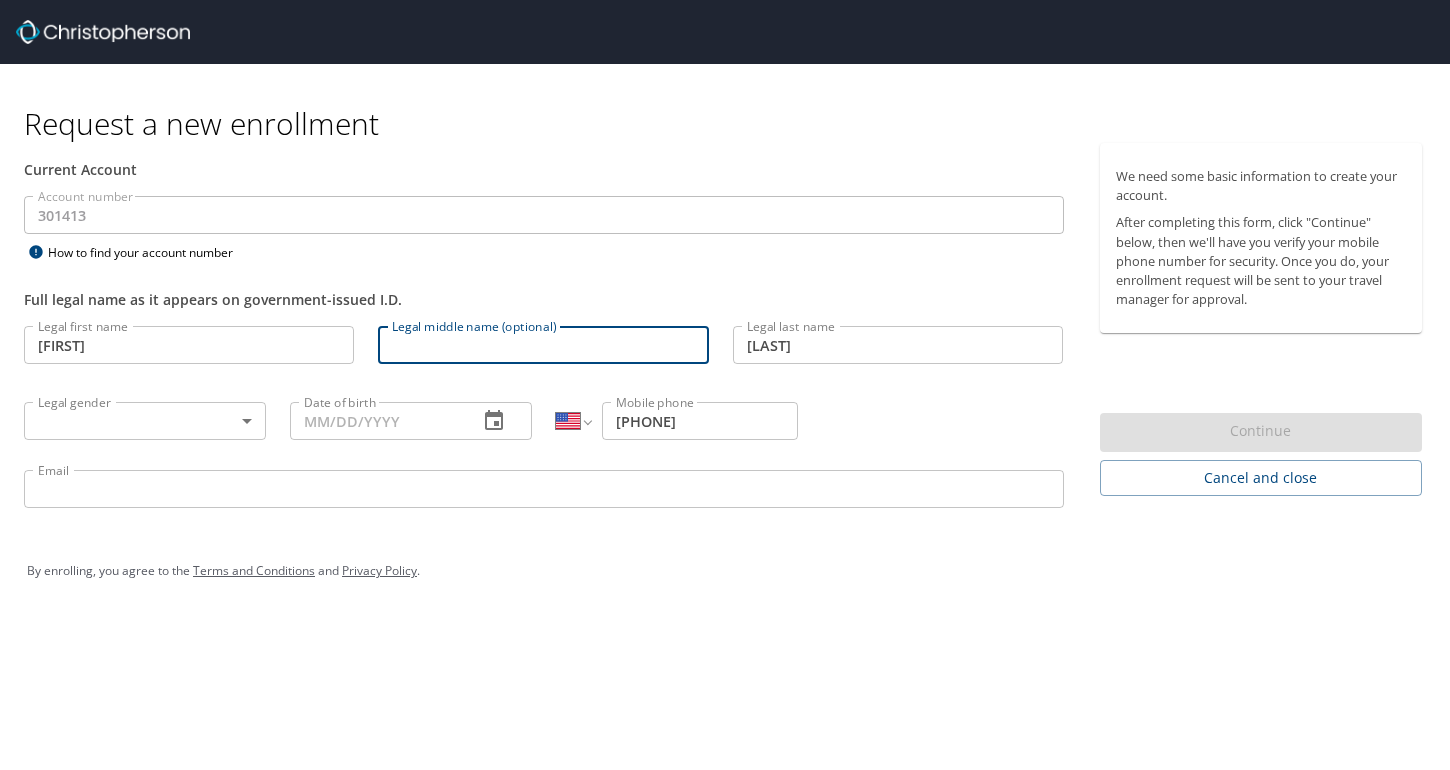 type on "Jenel" 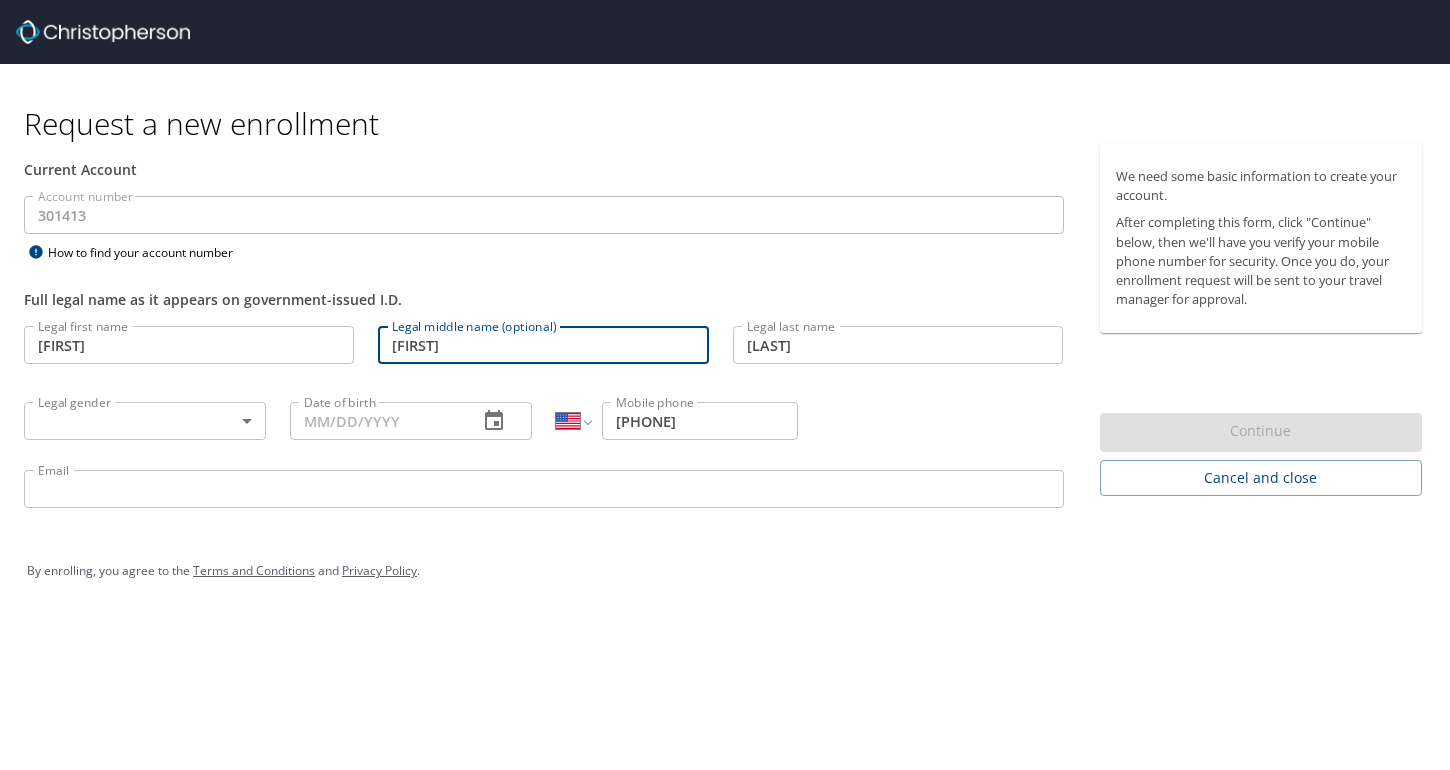 click on "Request a new enrollment Current Account Account number 301413 Account number  How to find your account number Full legal name as it appears on government-issued I.D. Legal first name Lysandra Legal first name Legal middle name (optional) Jenel Legal middle name (optional) Legal last name LeBaron Legal last name Legal gender ​ Legal gender Date of birth Date of birth International Afghanistan Åland Islands Albania Algeria American Samoa Andorra Angola Anguilla Antigua and Barbuda Argentina Armenia Aruba Ascension Island Australia Austria Azerbaijan Bahamas Bahrain Bangladesh Barbados Belarus Belgium Belize Benin Bermuda Bhutan Bolivia Bonaire, Sint Eustatius and Saba Bosnia and Herzegovina Botswana Brazil British Indian Ocean Territory Brunei Darussalam Bulgaria Burkina Faso Burma Burundi Cambodia Cameroon Canada Cape Verde Cayman Islands Central African Republic Chad Chile China Christmas Island Cocos (Keeling) Islands Colombia Comoros Congo Congo, Democratic Republic of the Cook Islands Costa Rica Cuba" at bounding box center [725, 385] 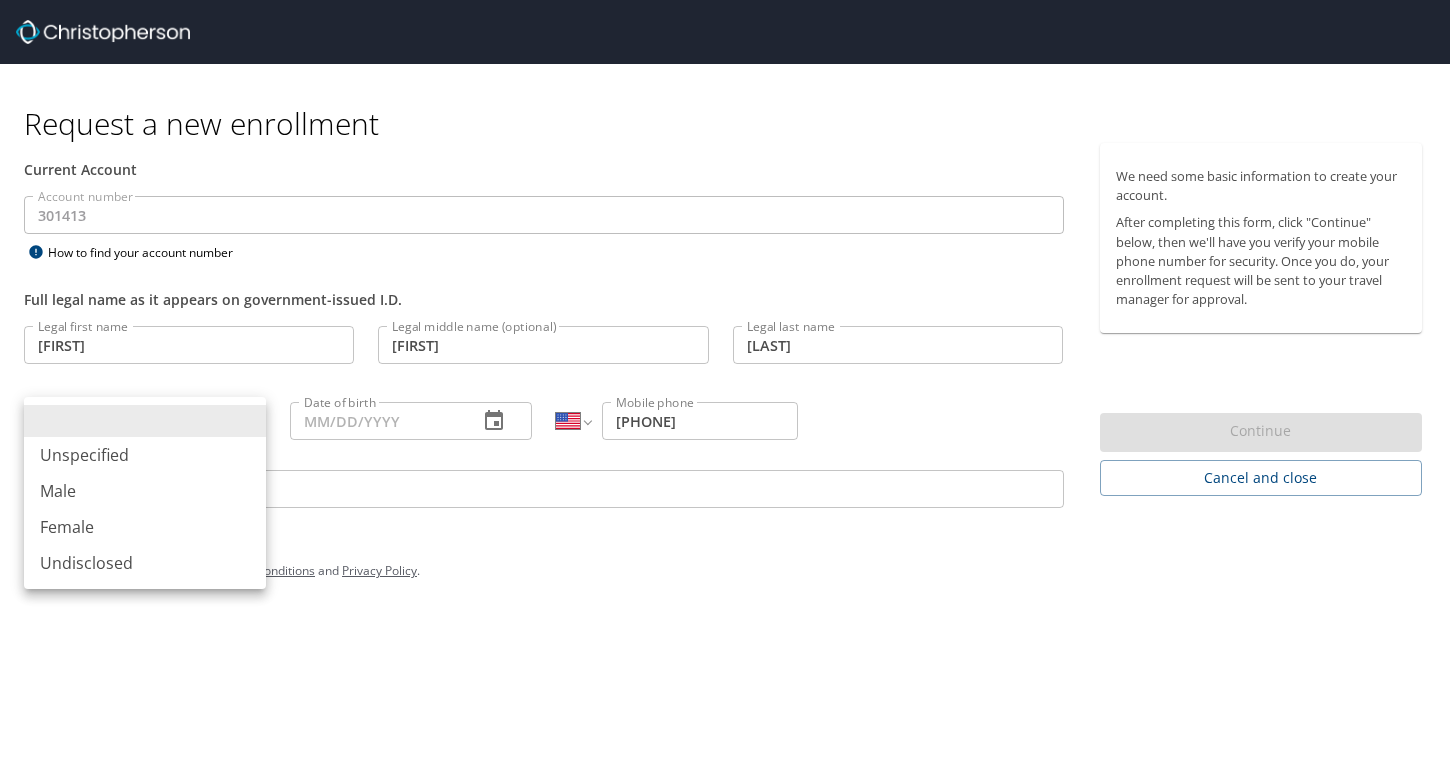 click on "Female" at bounding box center [145, 527] 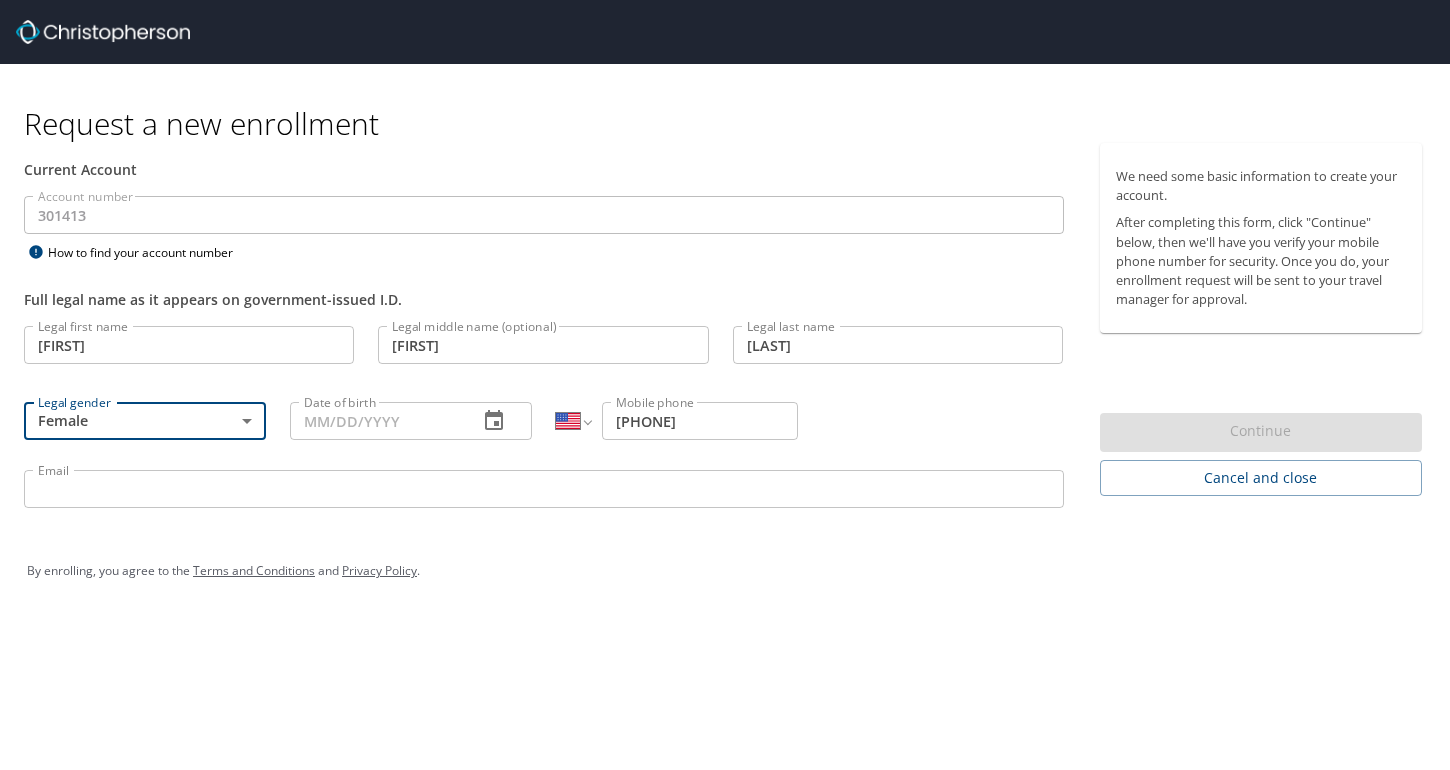 click on "Date of birth" at bounding box center (376, 421) 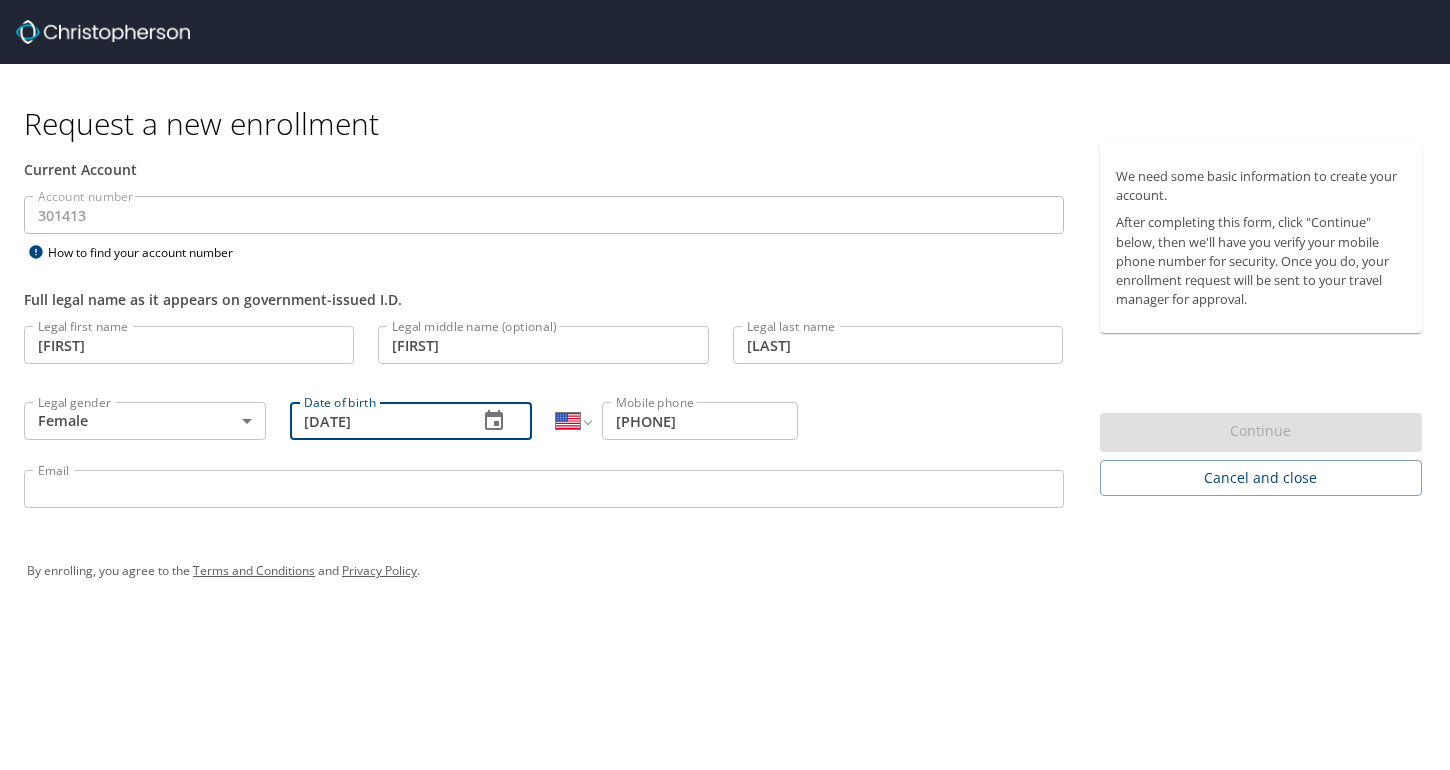 type on "[DATE]" 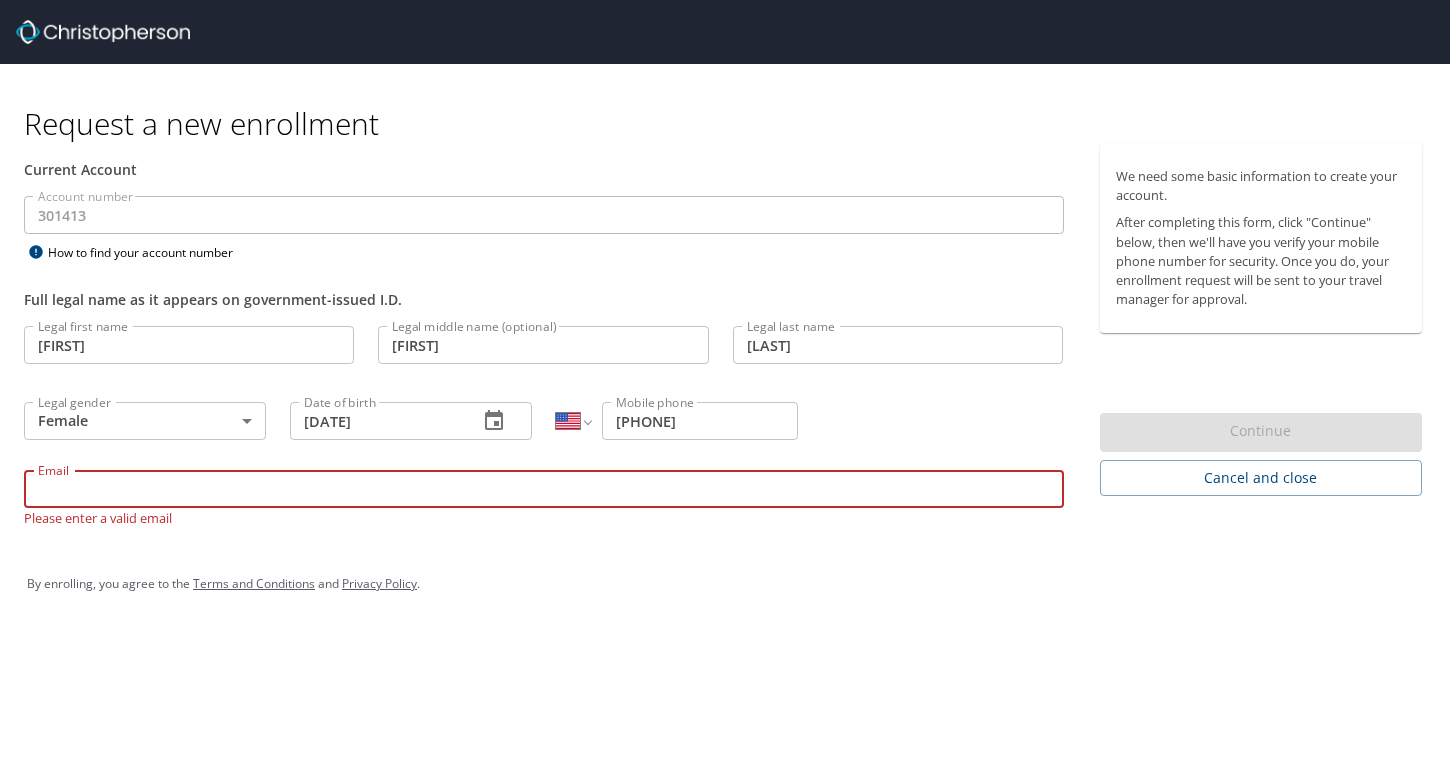 click on "Email Email Please enter a valid email" at bounding box center [544, 498] 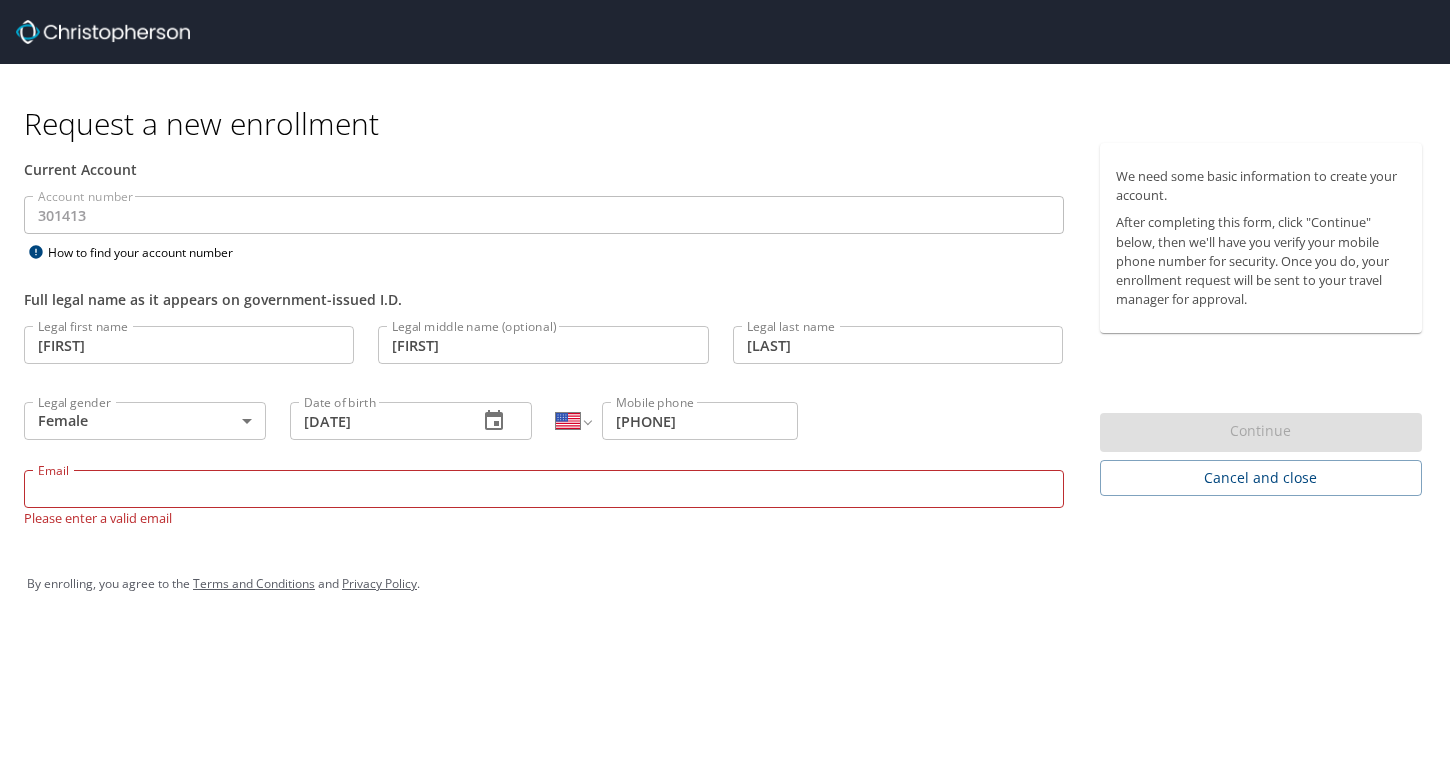 click on "Email" at bounding box center (544, 489) 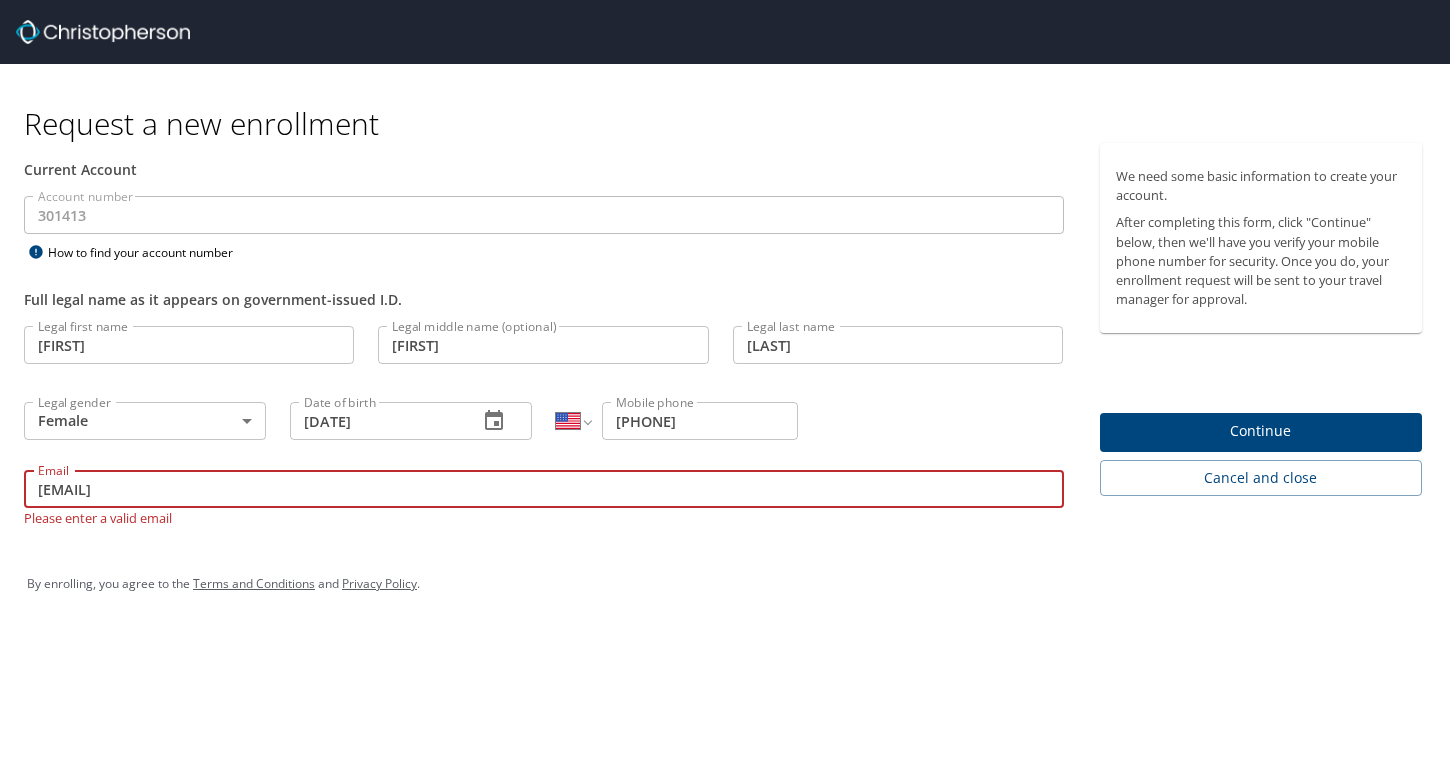 type on "llebaron@nuclearcarepartners.com" 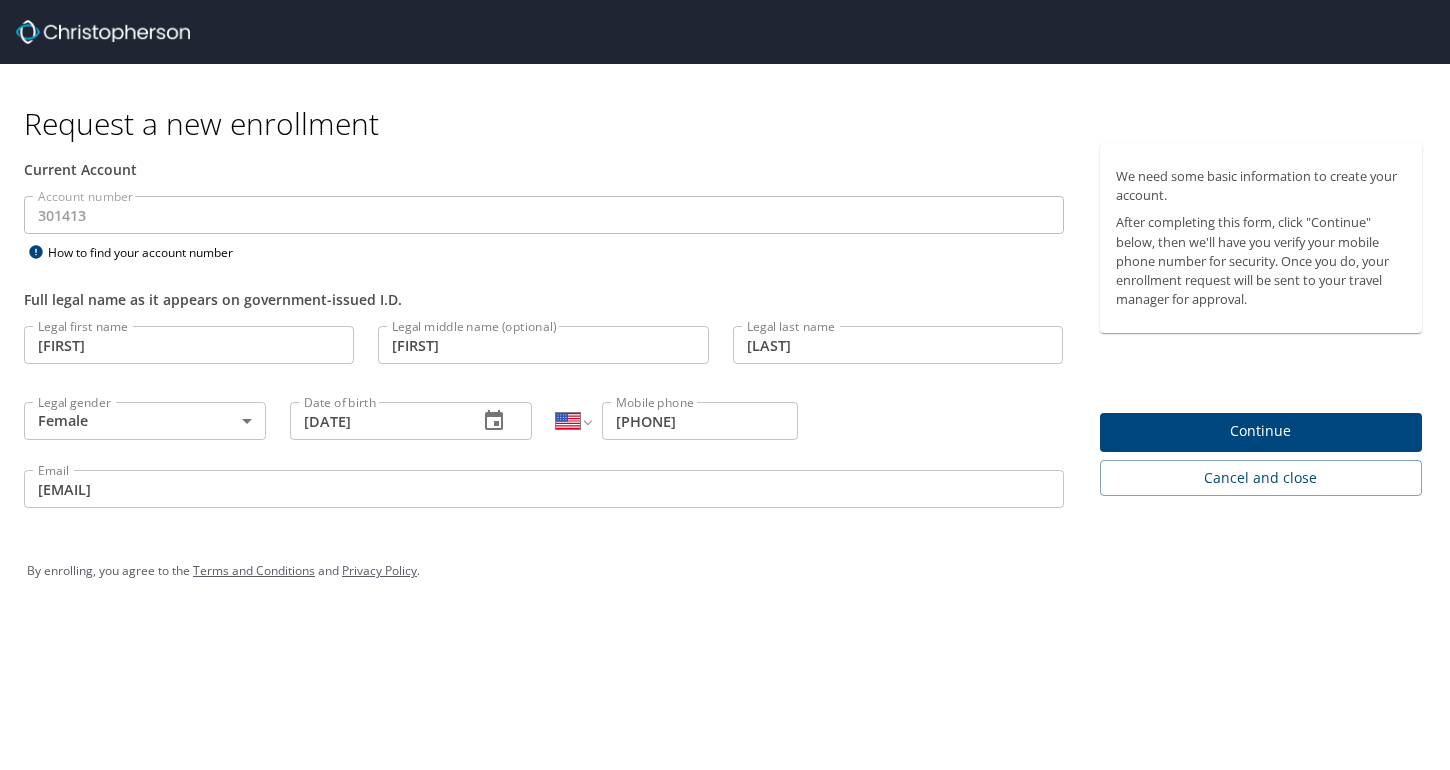 click on "Continue" at bounding box center (1261, 431) 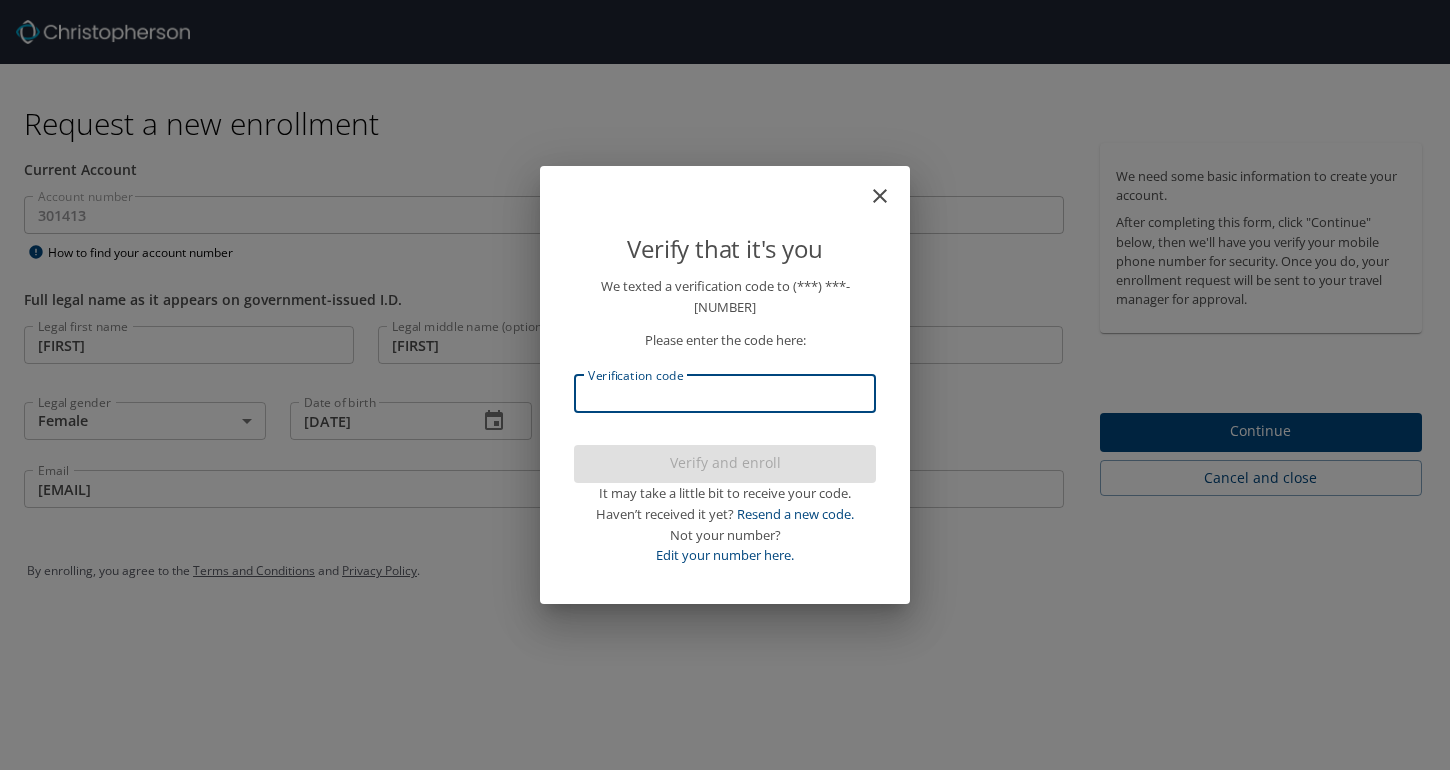 click on "Verification code" at bounding box center (725, 394) 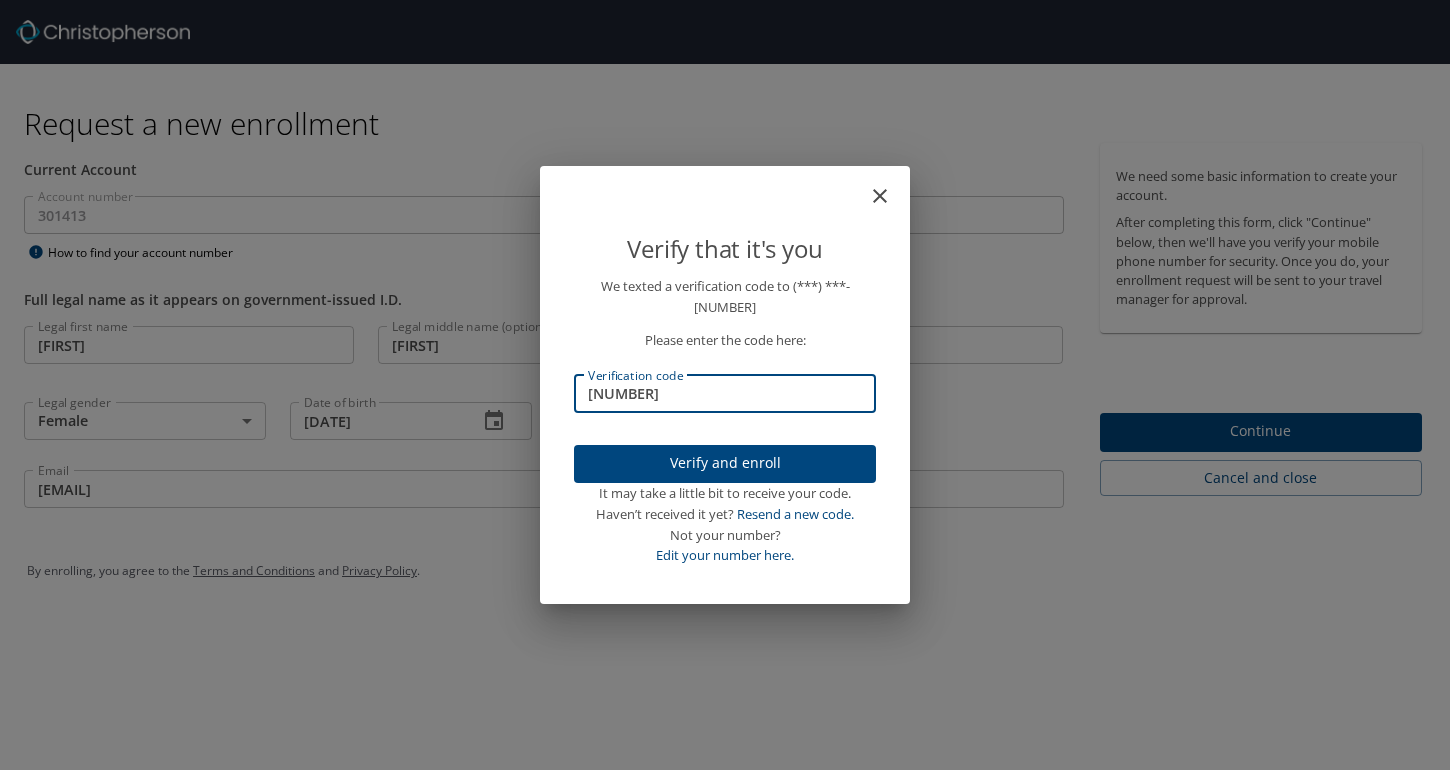 type on "058409" 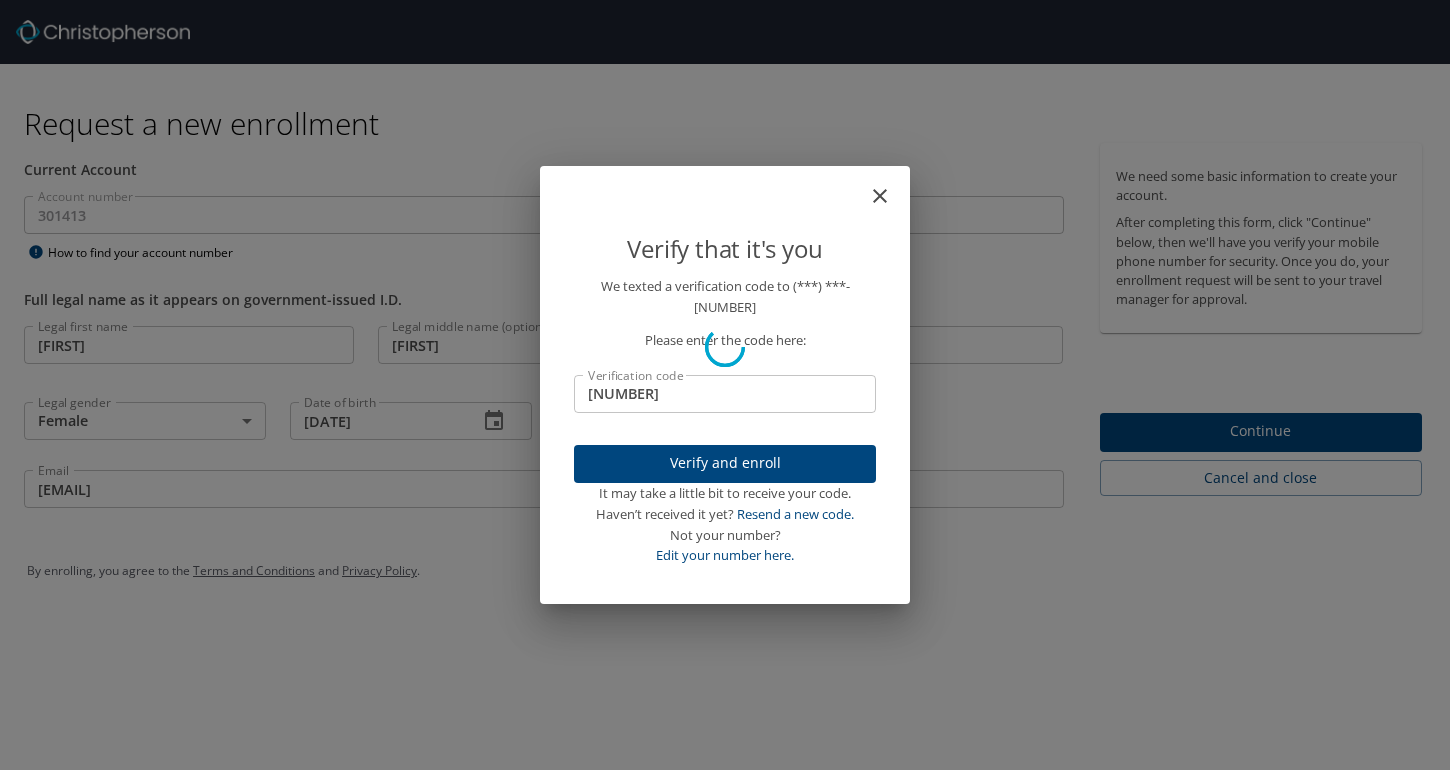 type 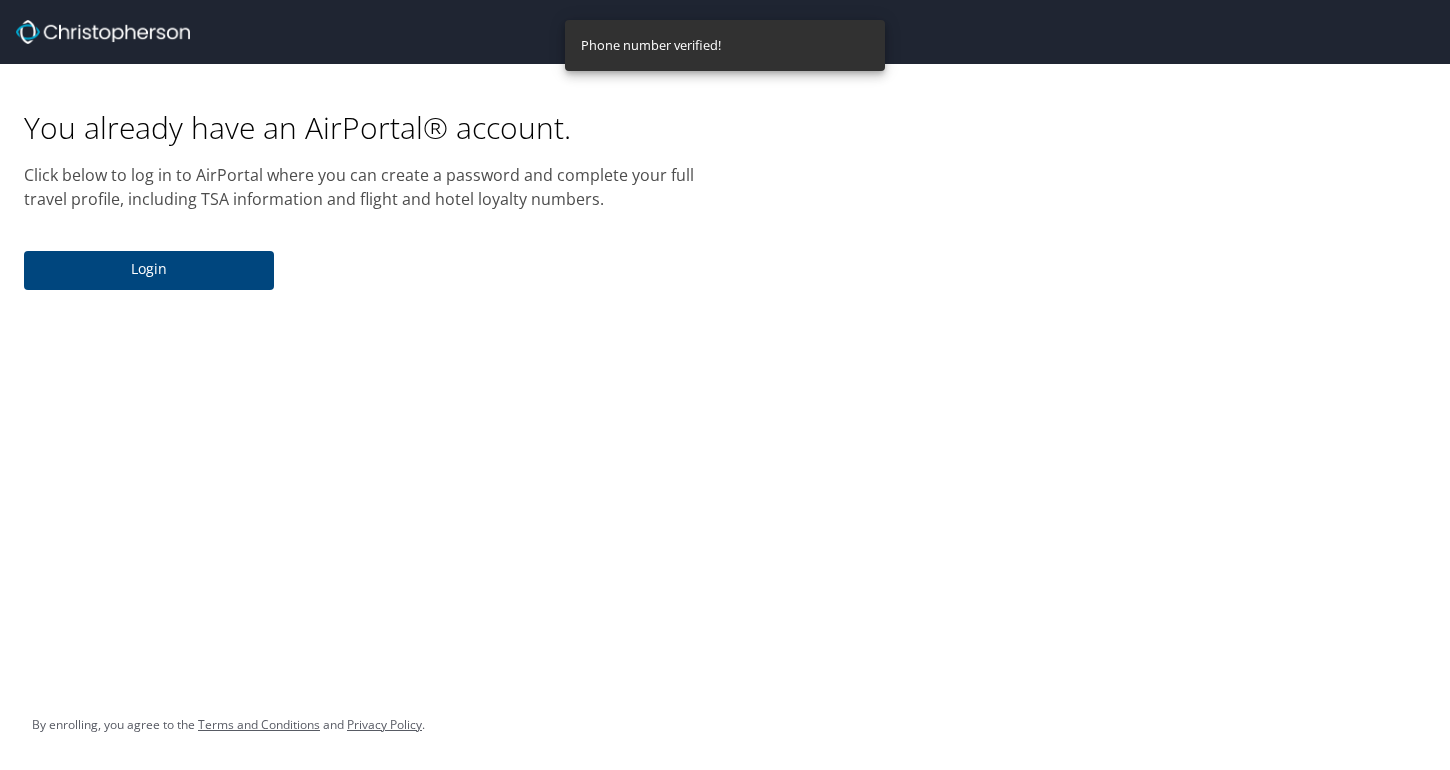click on "Login" at bounding box center (149, 269) 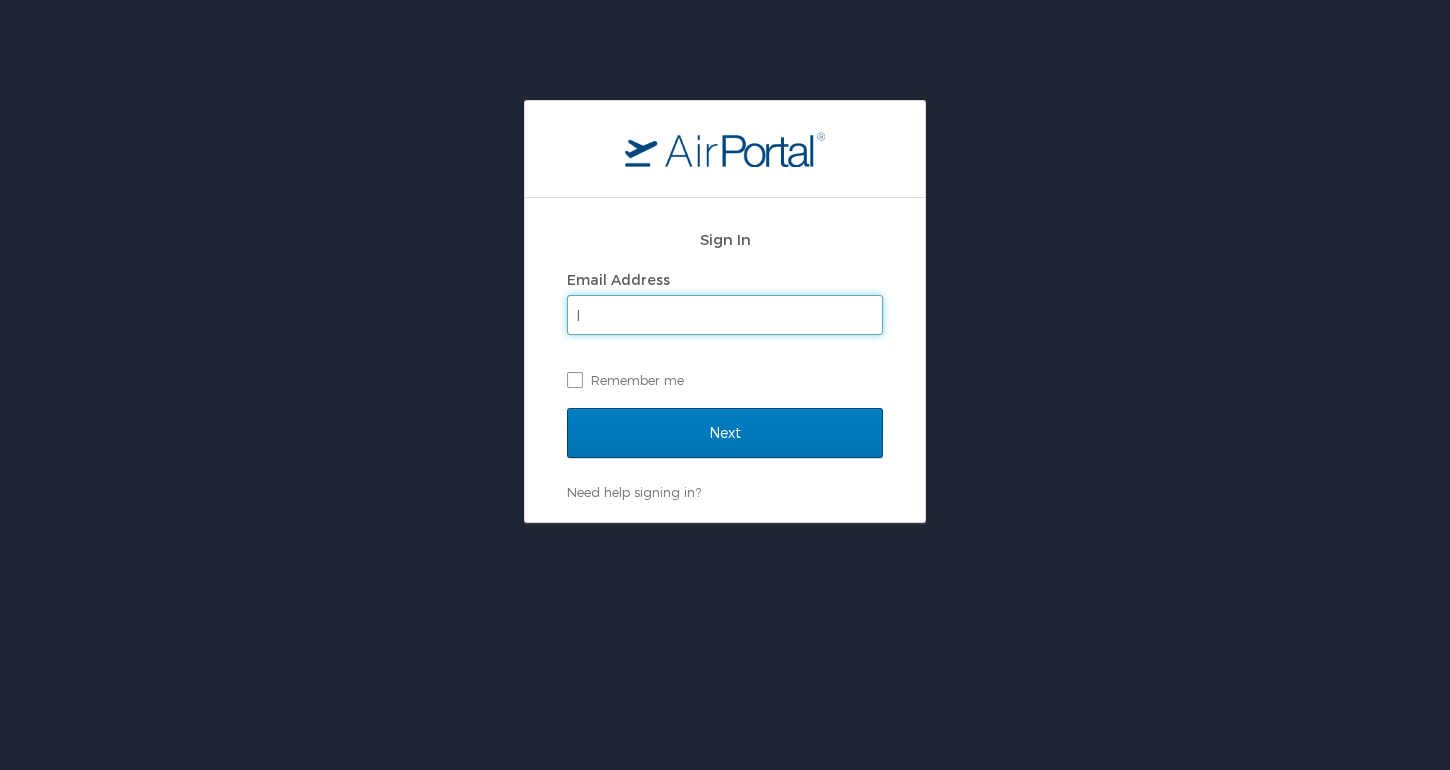 type on "llebaron@nuclearcarepartners.com" 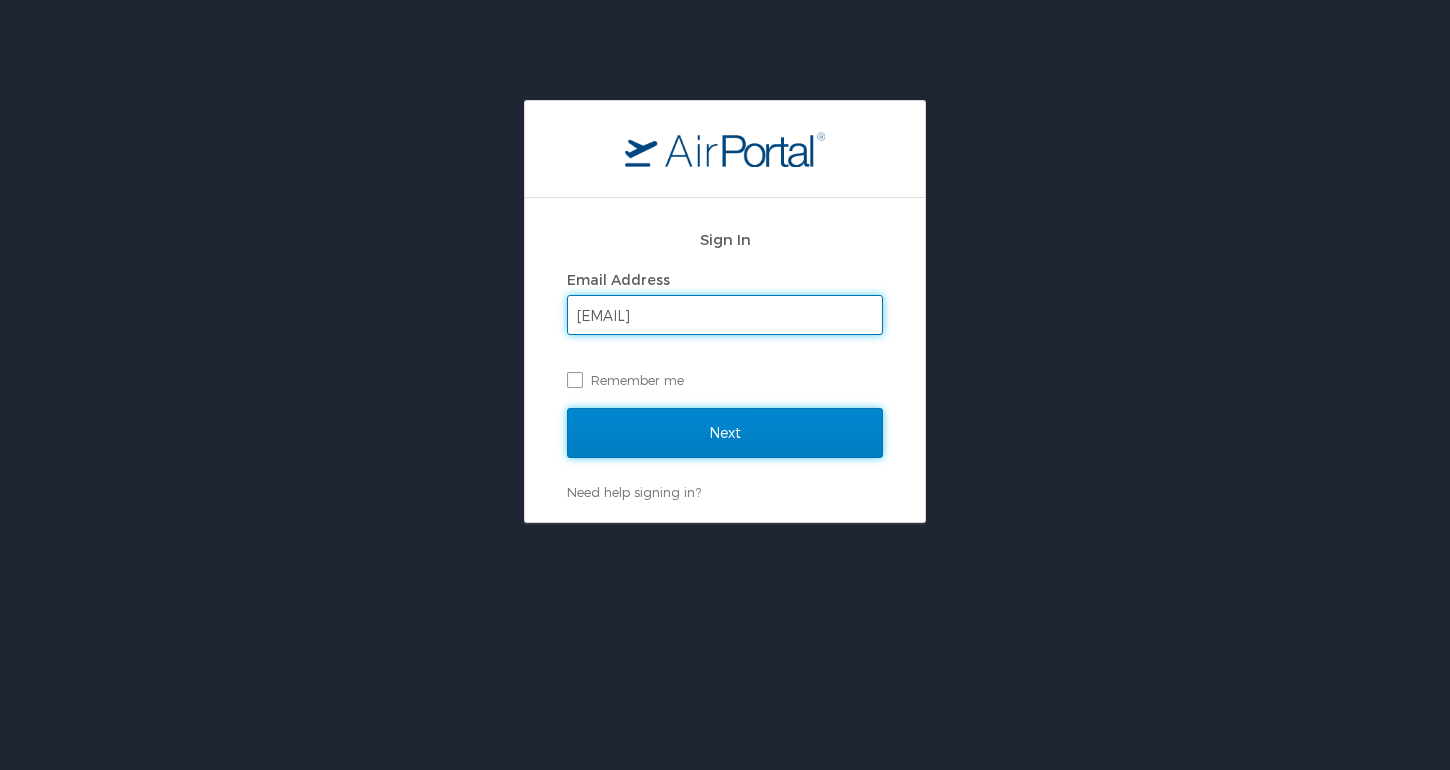 click on "Next" at bounding box center (725, 433) 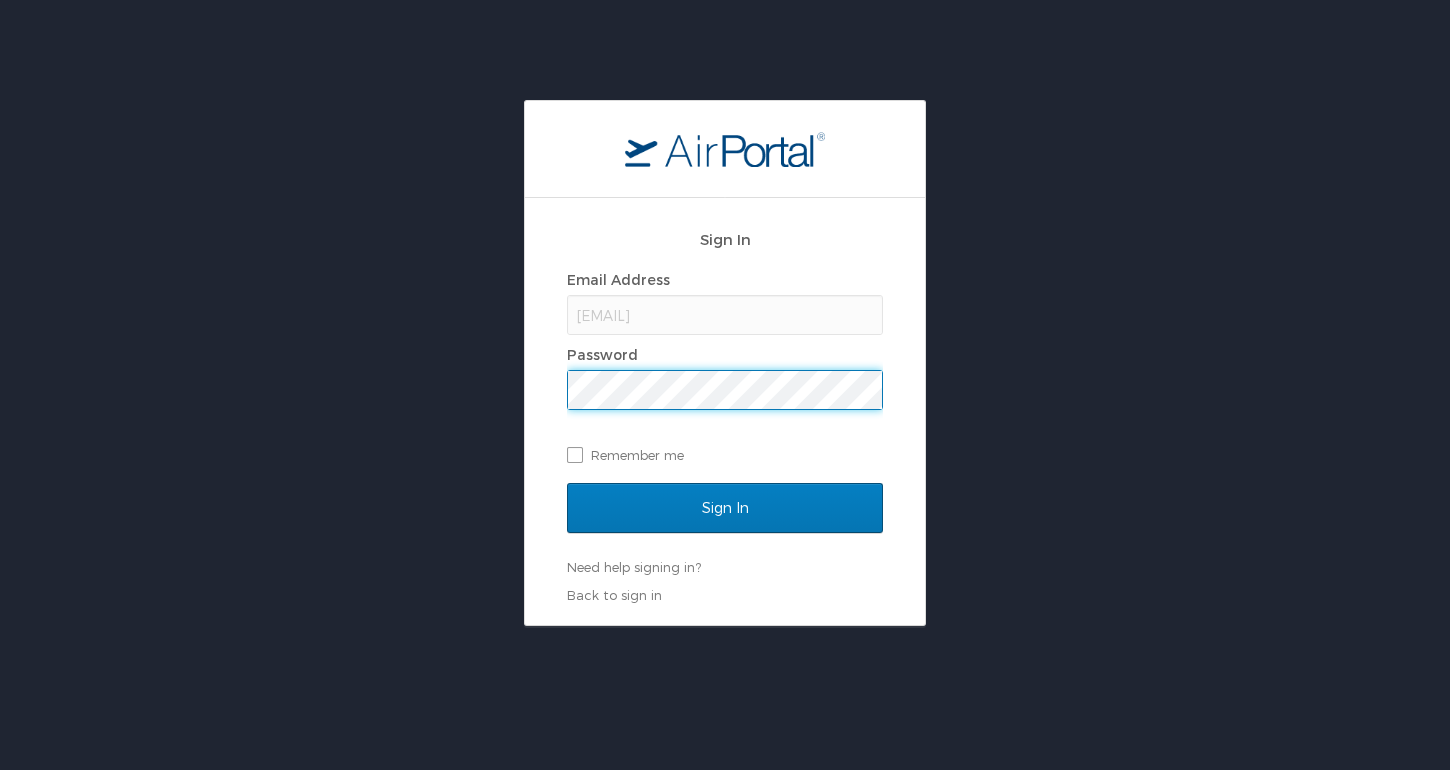 scroll, scrollTop: 0, scrollLeft: 0, axis: both 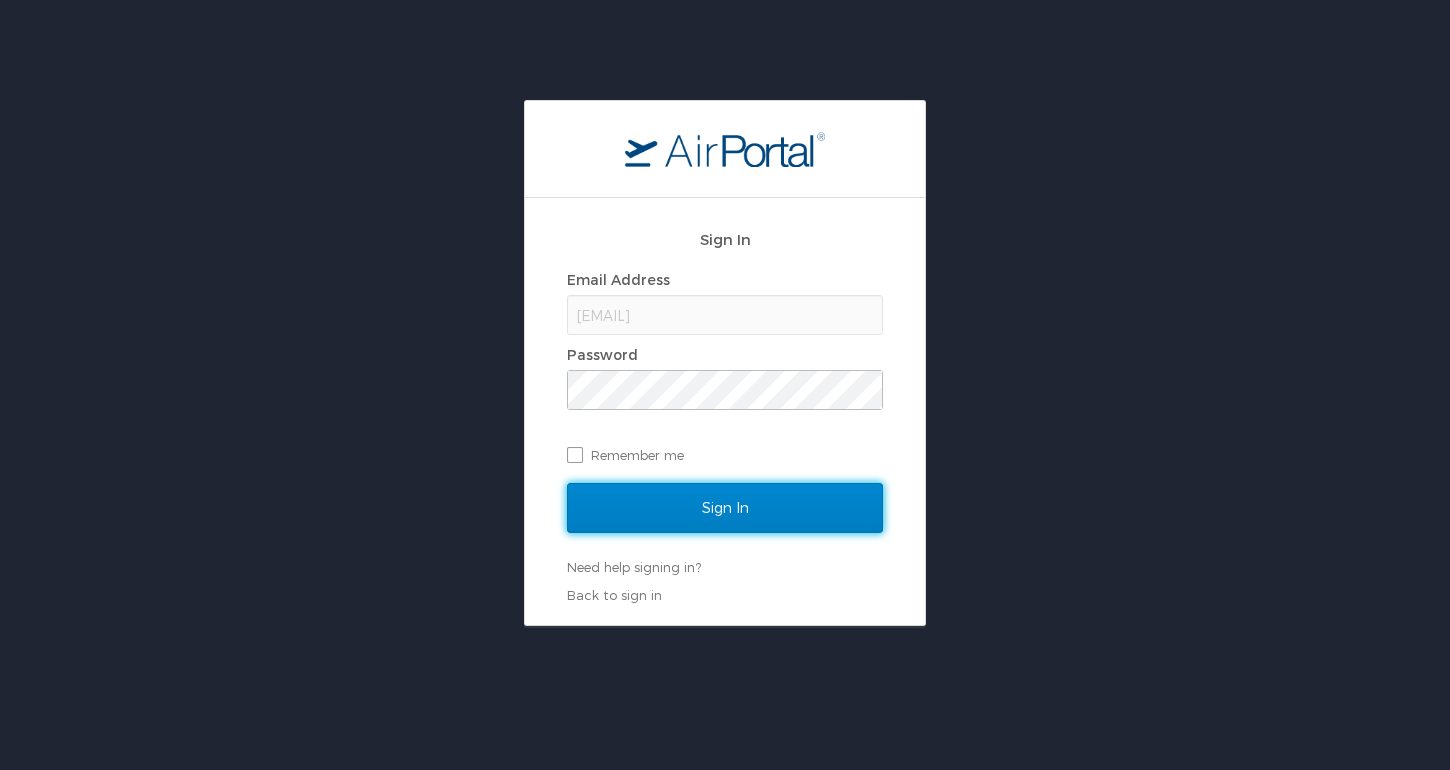 click on "Sign In" at bounding box center [725, 508] 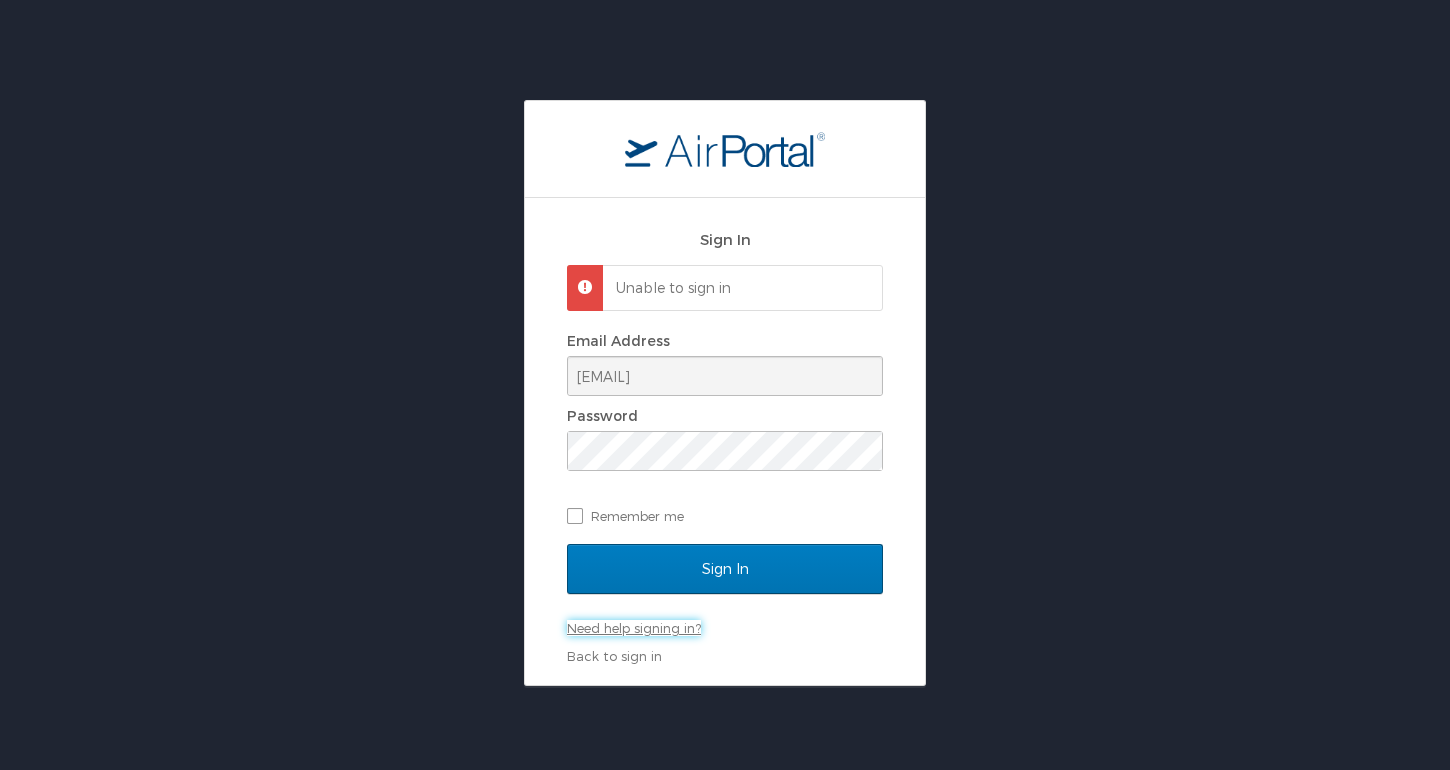 click on "Need help signing in?" at bounding box center [634, 628] 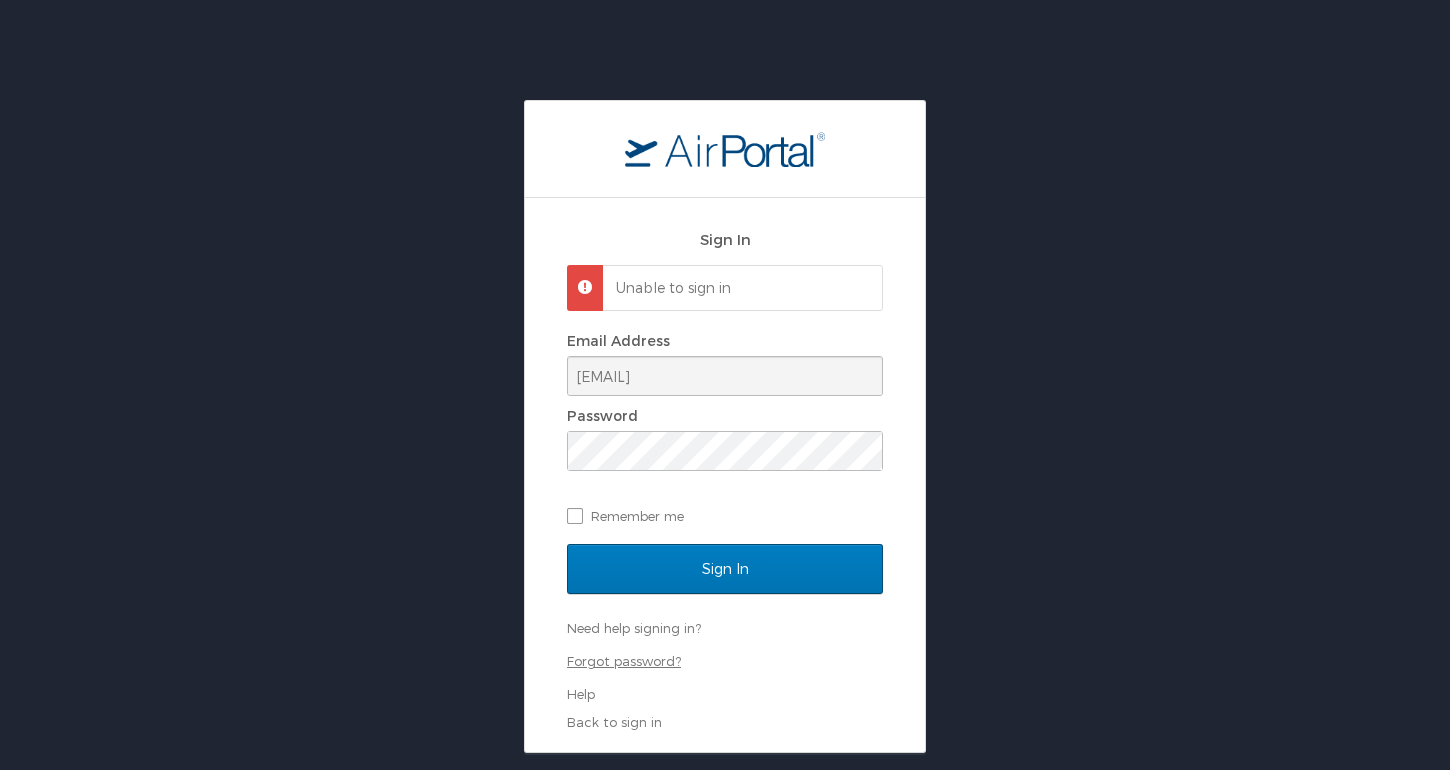 click on "Forgot password?" at bounding box center [624, 661] 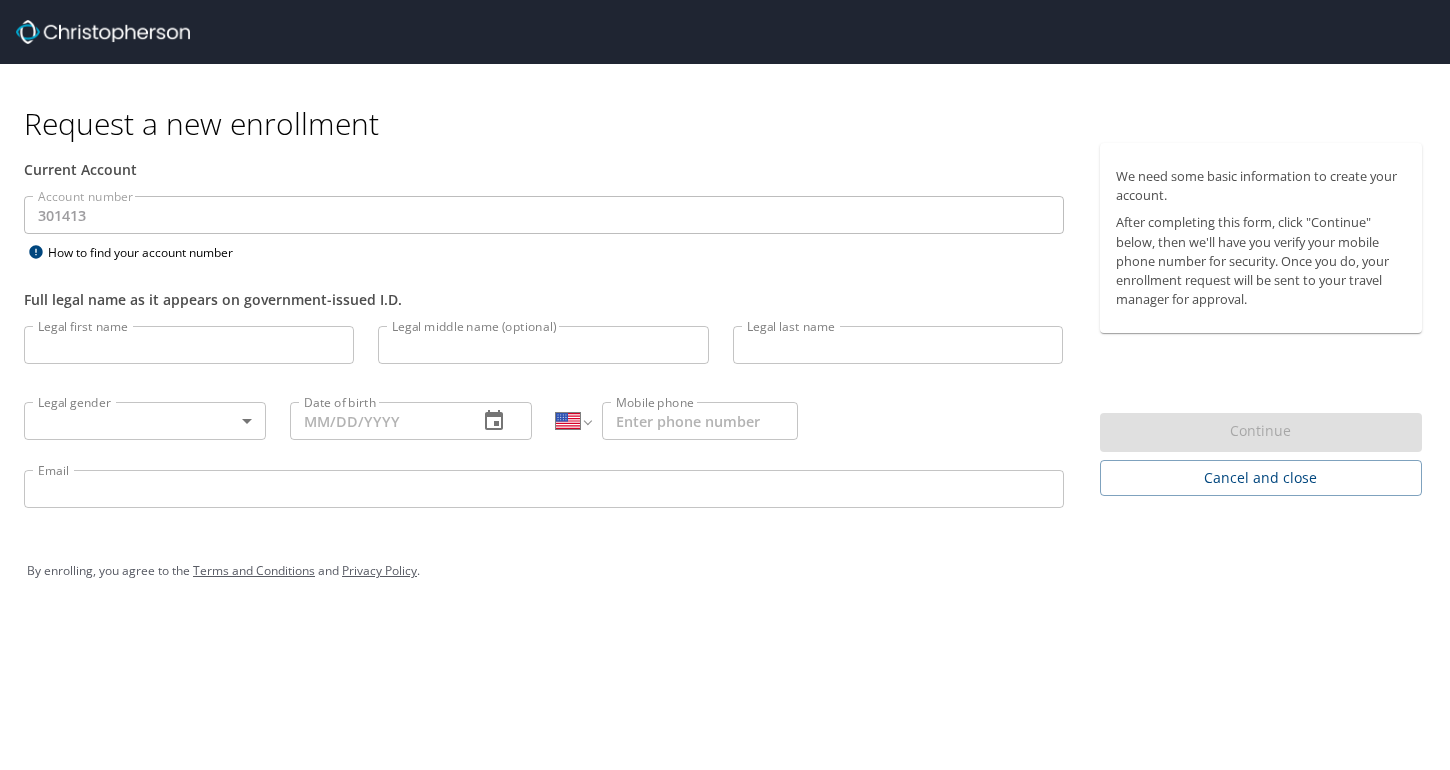 select on "US" 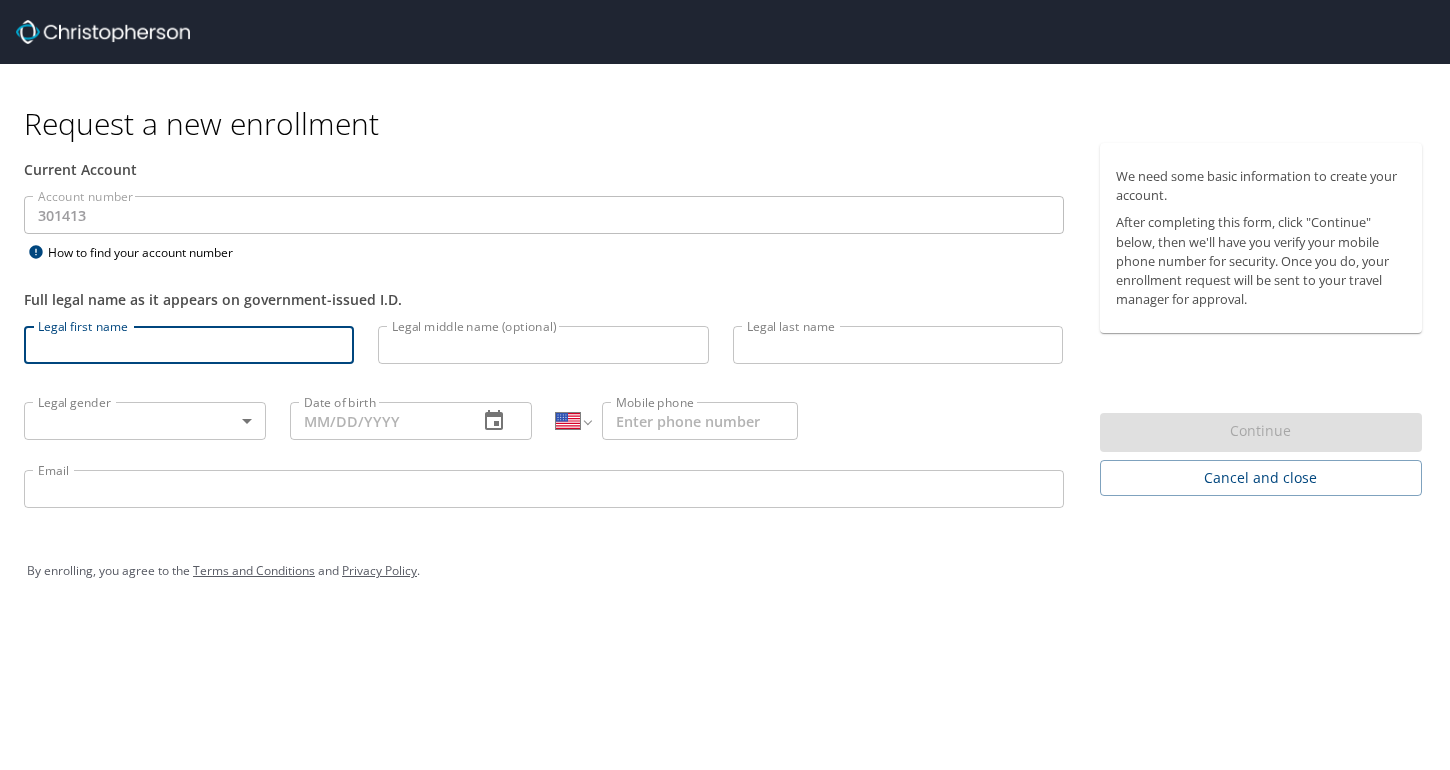 type on "Lysandra" 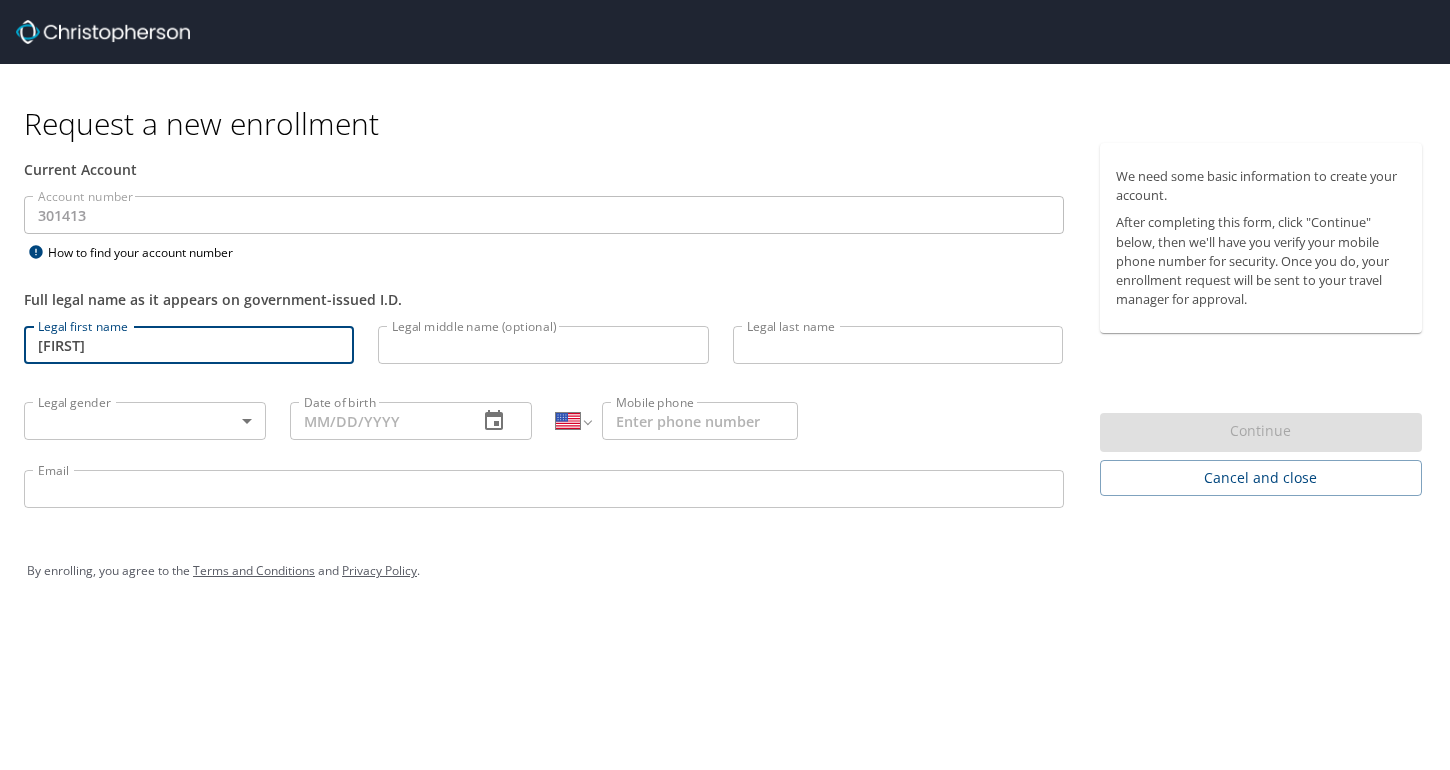 type on "Evans" 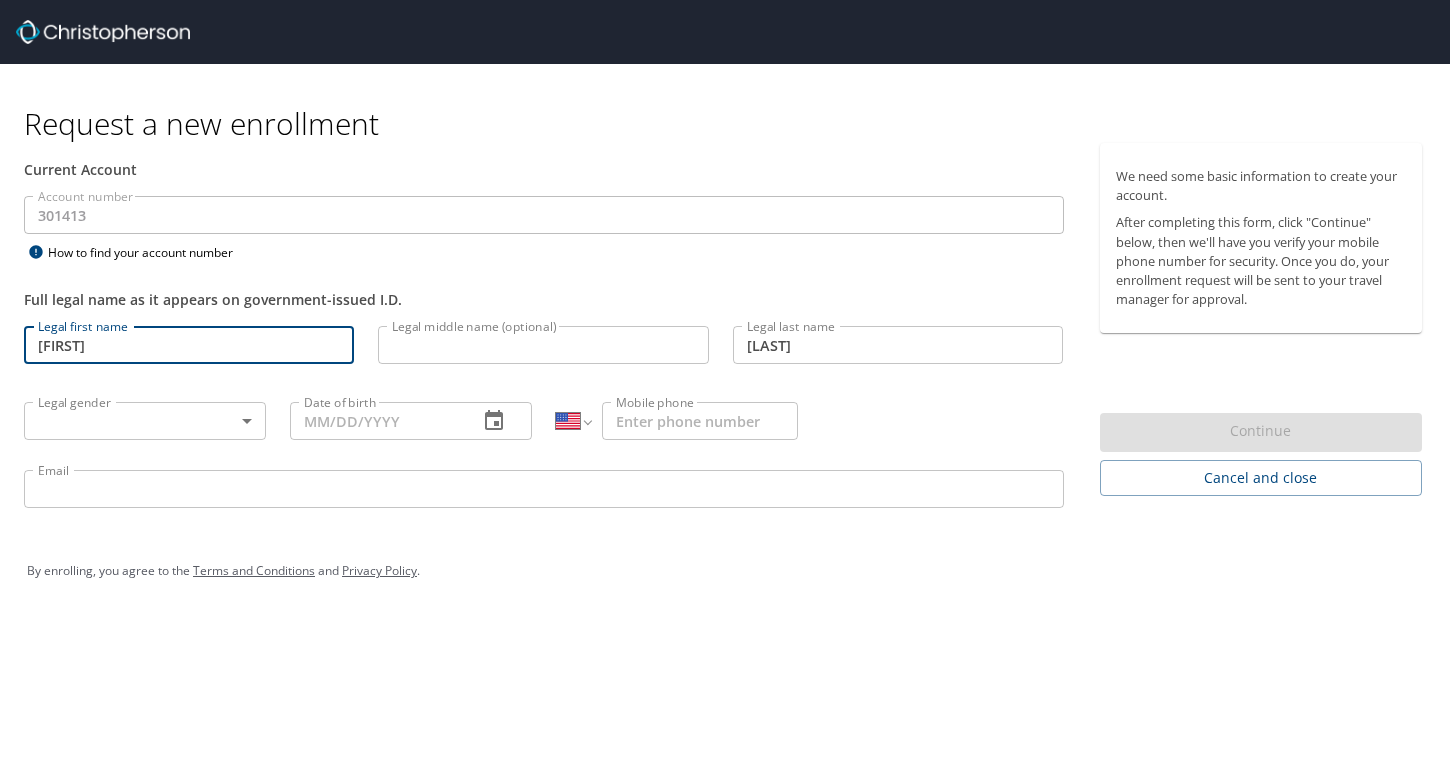 type on "(480) 758-7242" 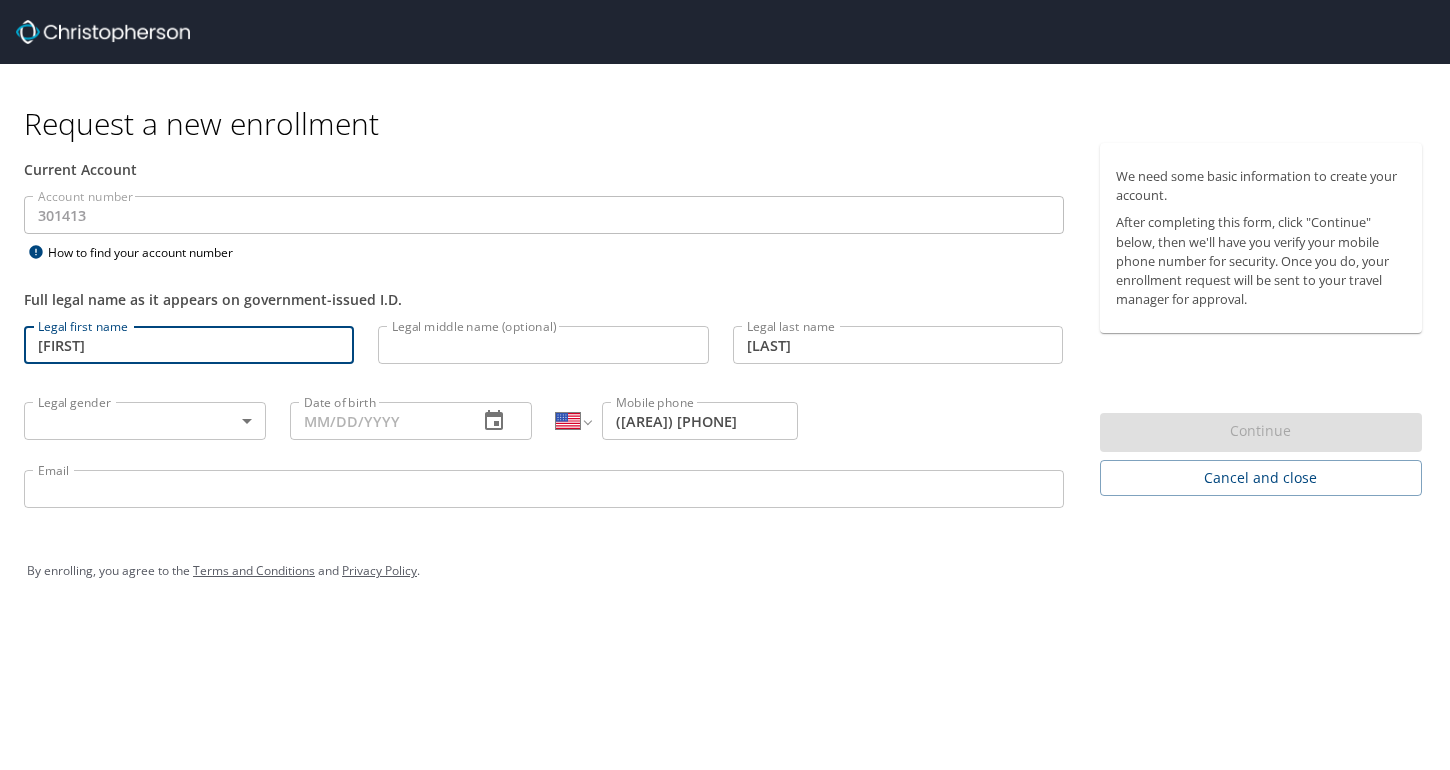 click on "Evans" at bounding box center (898, 345) 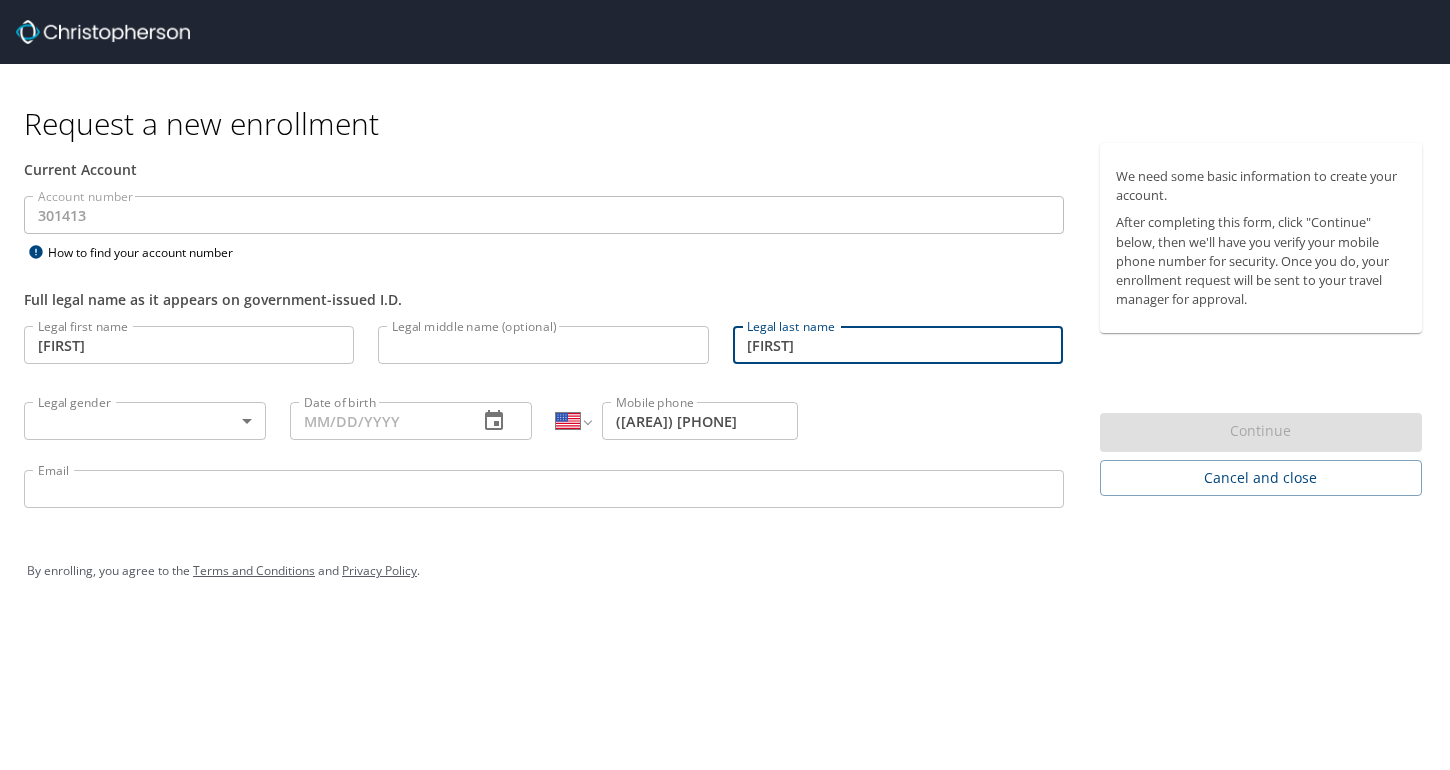 type on "E" 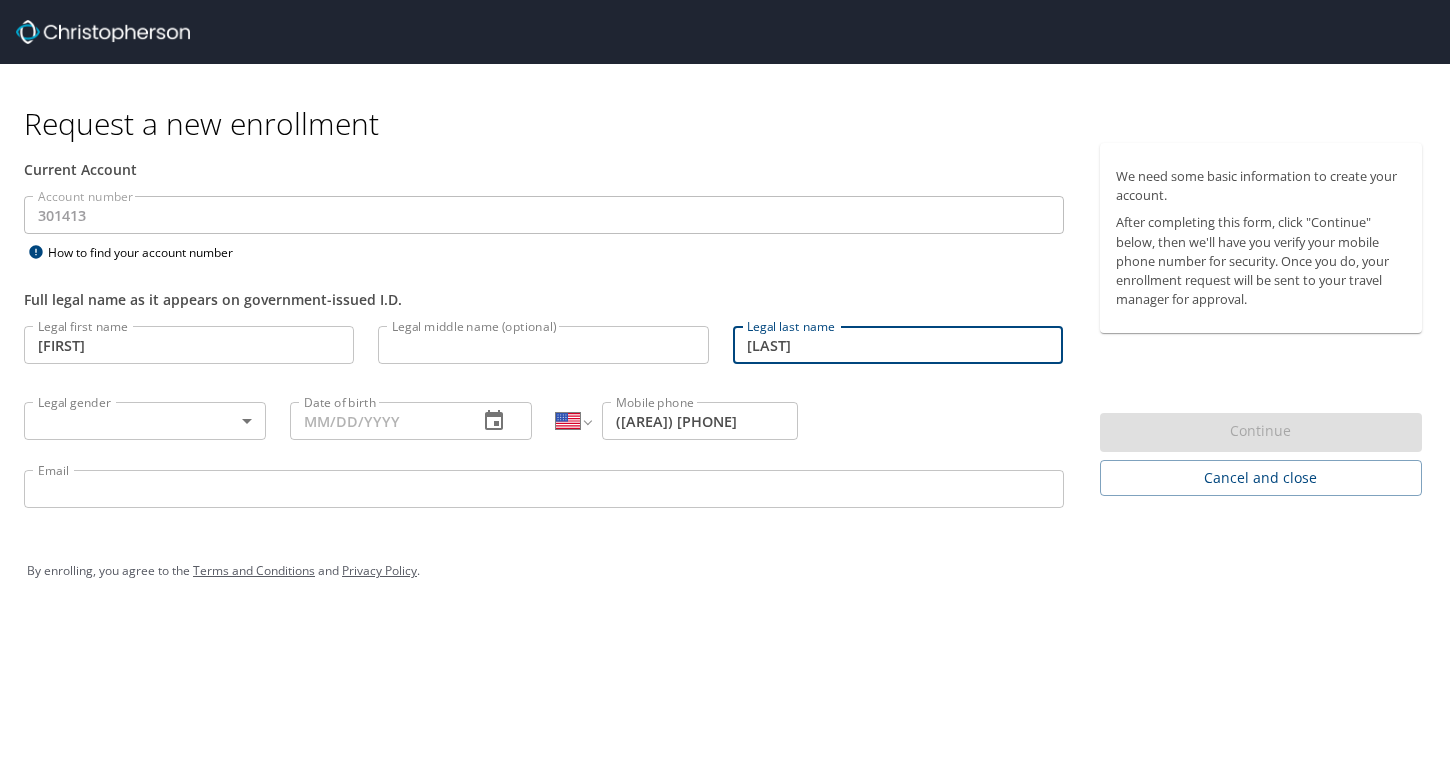 type on "[LAST]" 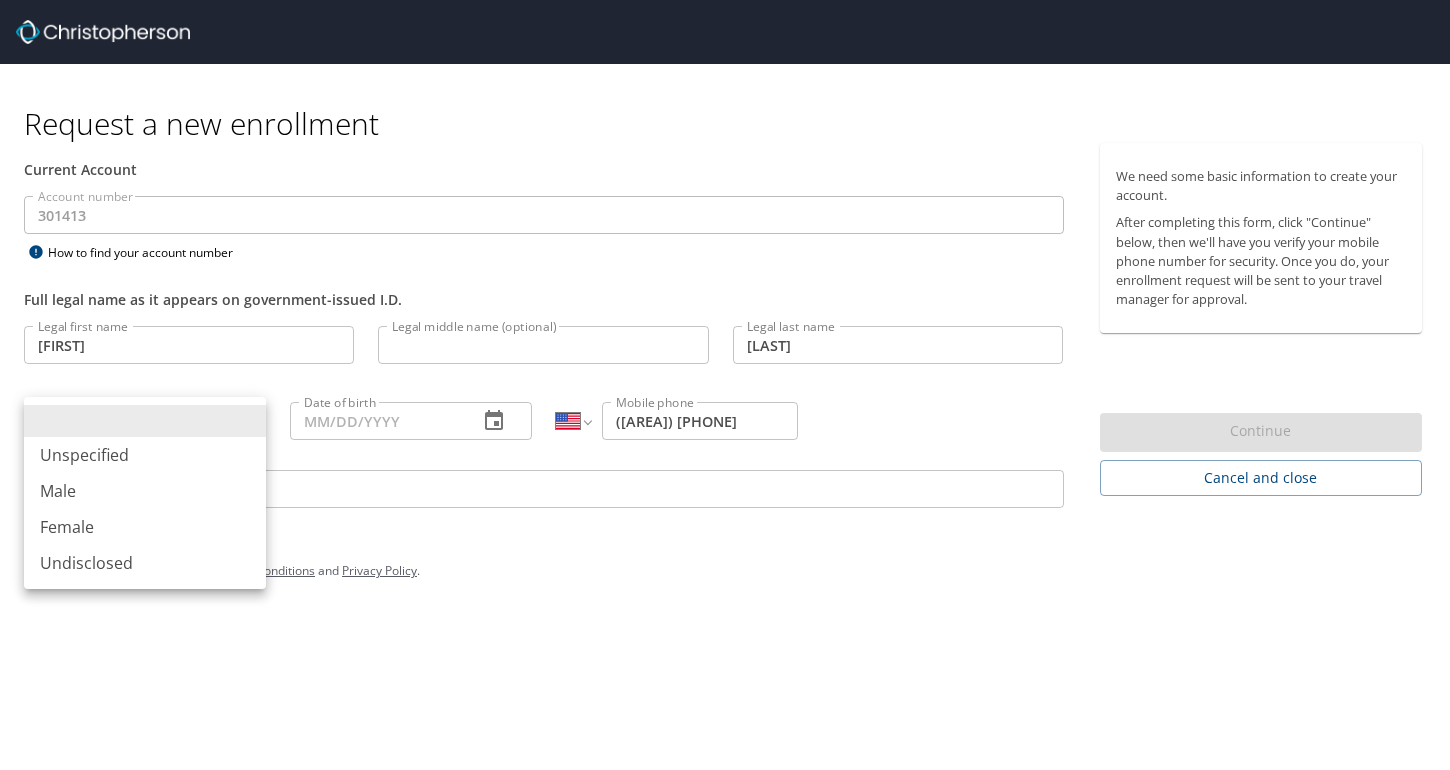 click on "Request a new enrollment Current Account Account number 301413 Account number  How to find your account number Full legal name as it appears on government-issued I.D. Legal first name Lysandra Legal first name Legal middle name (optional) Legal middle name (optional) Legal last name LeBaron Legal last name Legal gender ​ Legal gender Date of birth Date of birth International Afghanistan Åland Islands Albania Algeria American Samoa Andorra Angola Anguilla Antigua and Barbuda Argentina Armenia Aruba Ascension Island Australia Austria Azerbaijan Bahamas Bahrain Bangladesh Barbados Belarus Belgium Belize Benin Bermuda Bhutan Bolivia Bonaire, Sint Eustatius and Saba Bosnia and Herzegovina Botswana Brazil British Indian Ocean Territory Brunei Darussalam Bulgaria Burkina Faso Burma Burundi Cambodia Cameroon Canada Cape Verde Cayman Islands Central African Republic Chad Chile China Christmas Island Cocos (Keeling) Islands Colombia Comoros Congo Congo, Democratic Republic of the Cook Islands Costa Rica Croatia Cuba" at bounding box center (725, 385) 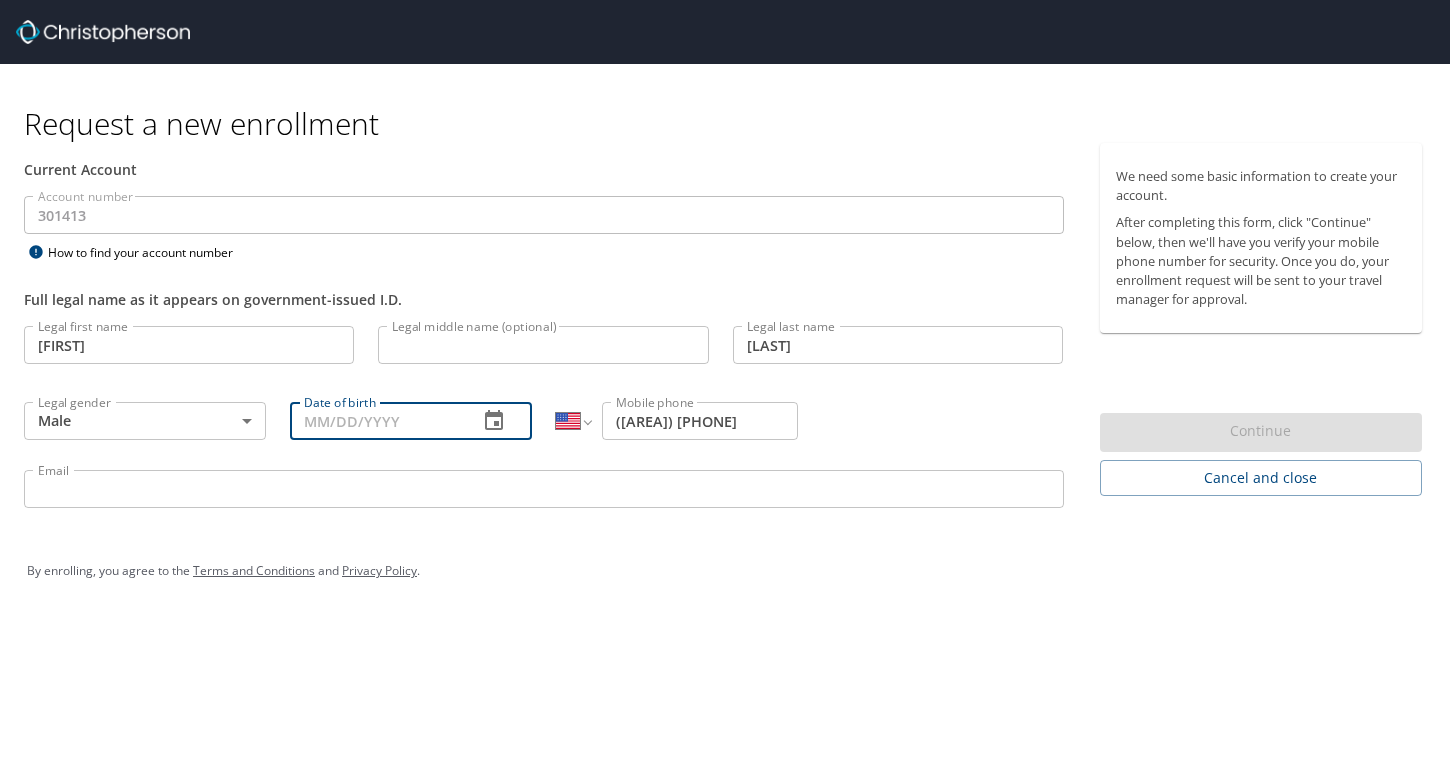 click on "Date of birth" at bounding box center (376, 421) 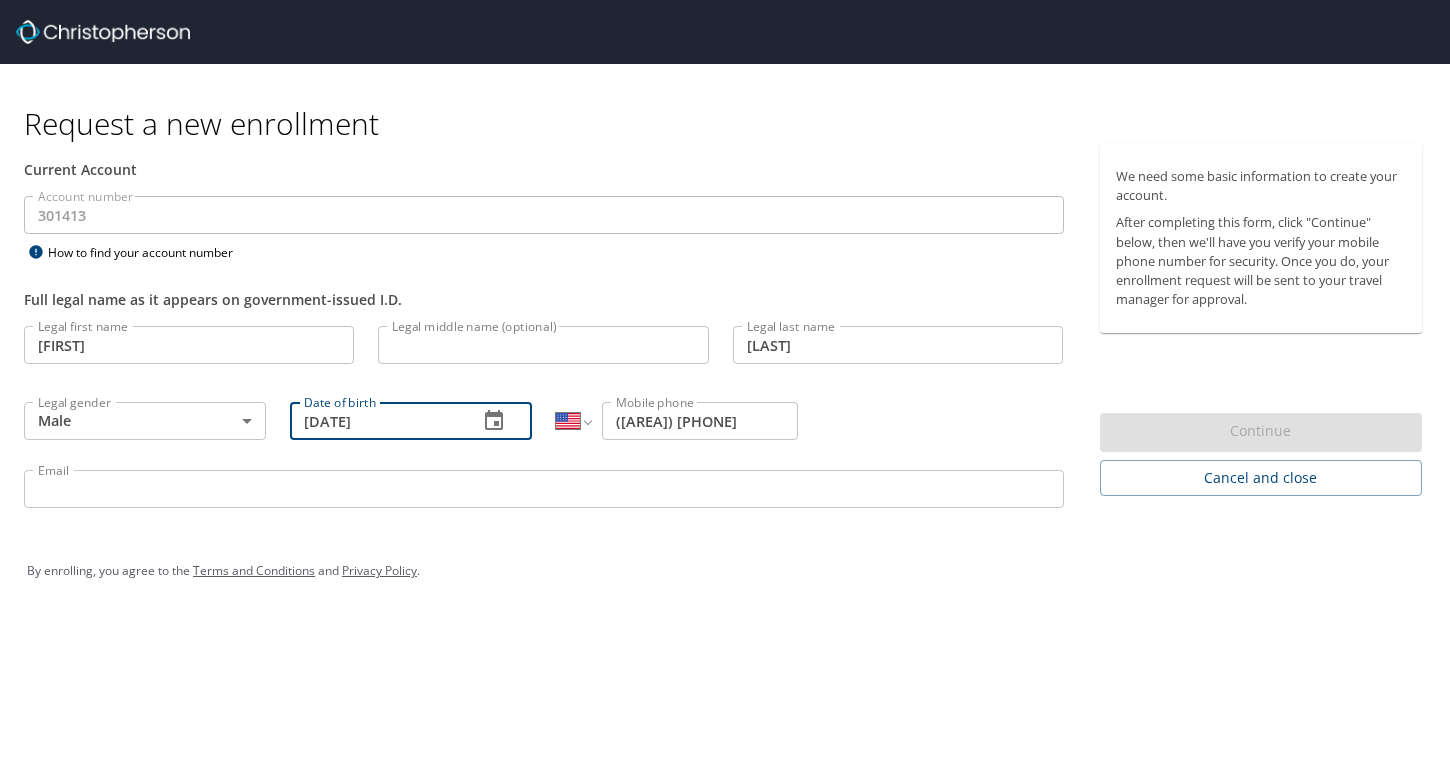 type on "[DATE]" 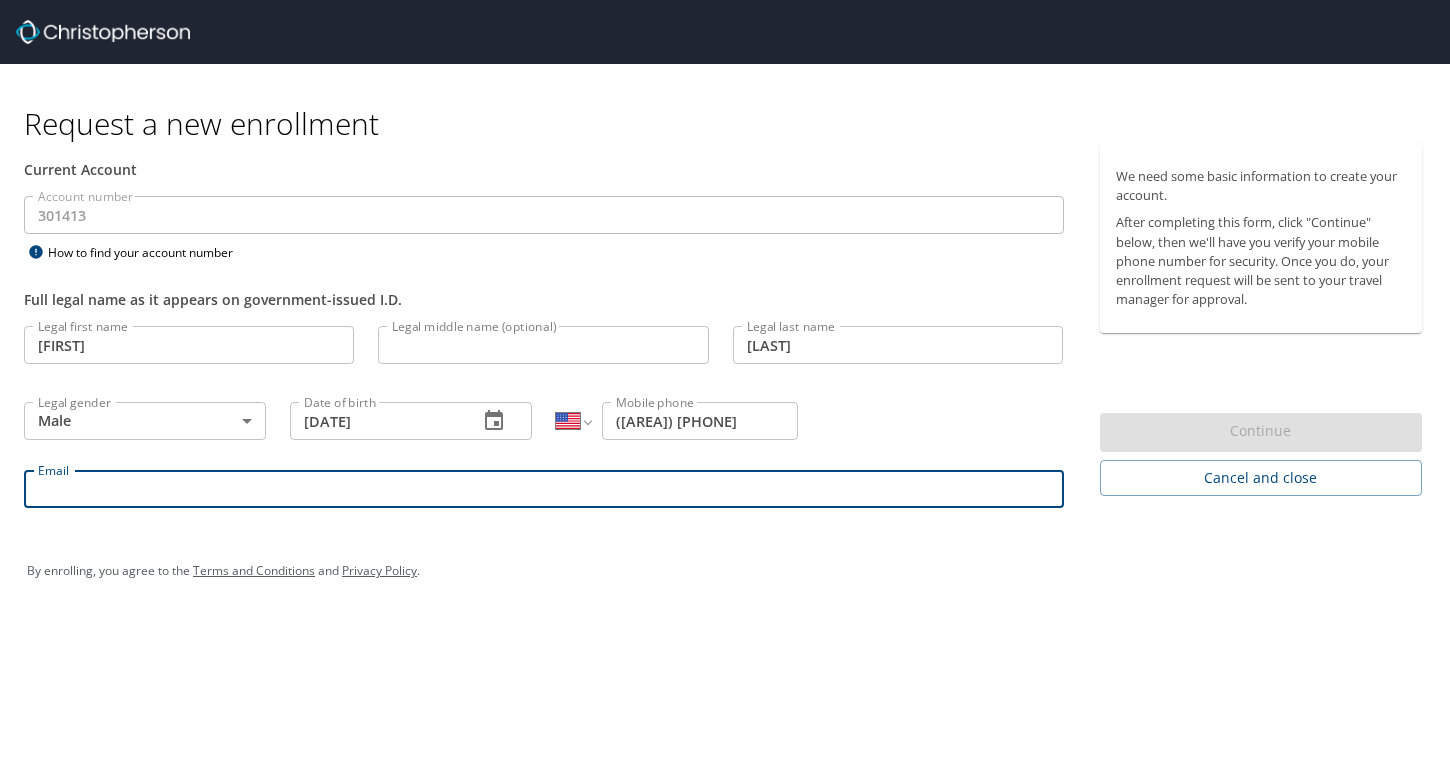 click on "Email" at bounding box center [544, 489] 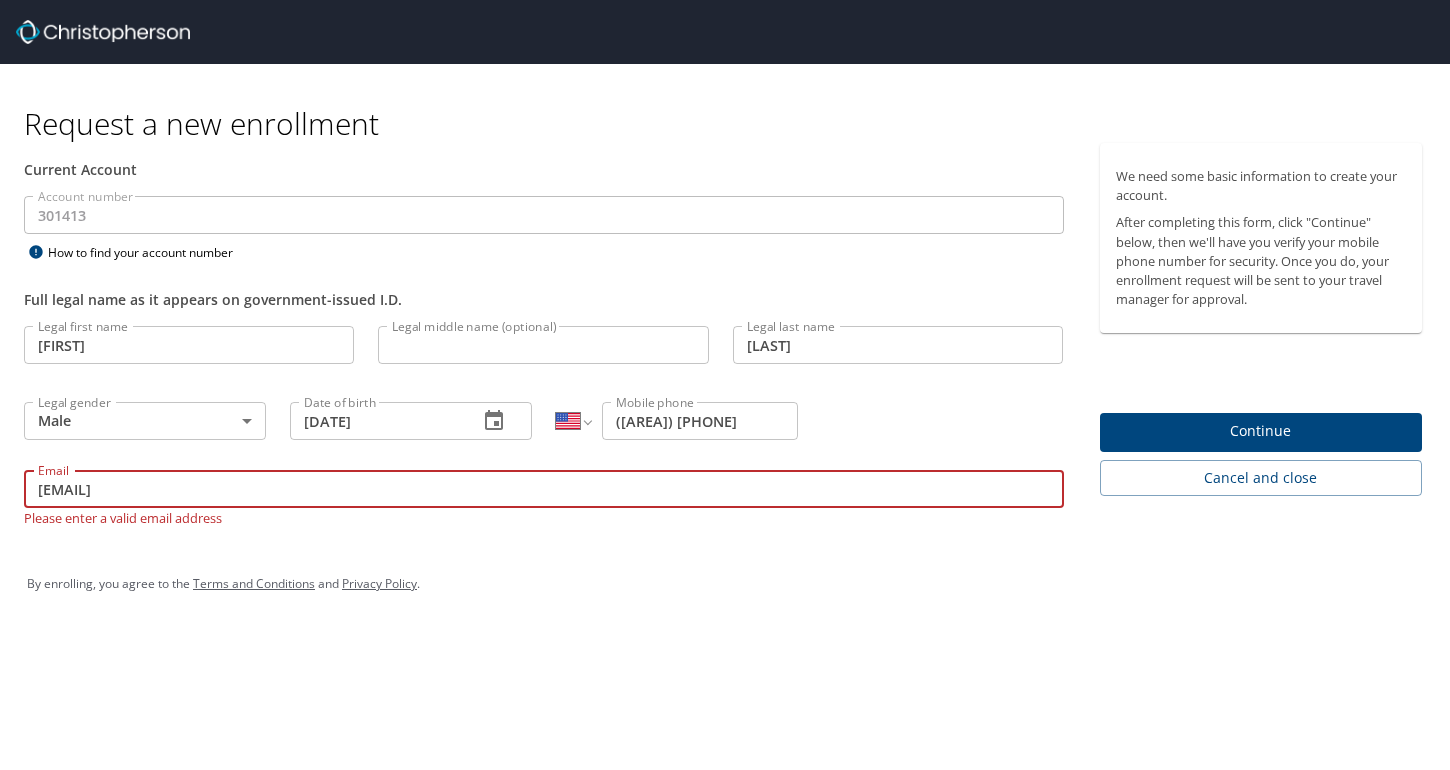type on "llebaron@nuclearcarepartners.com" 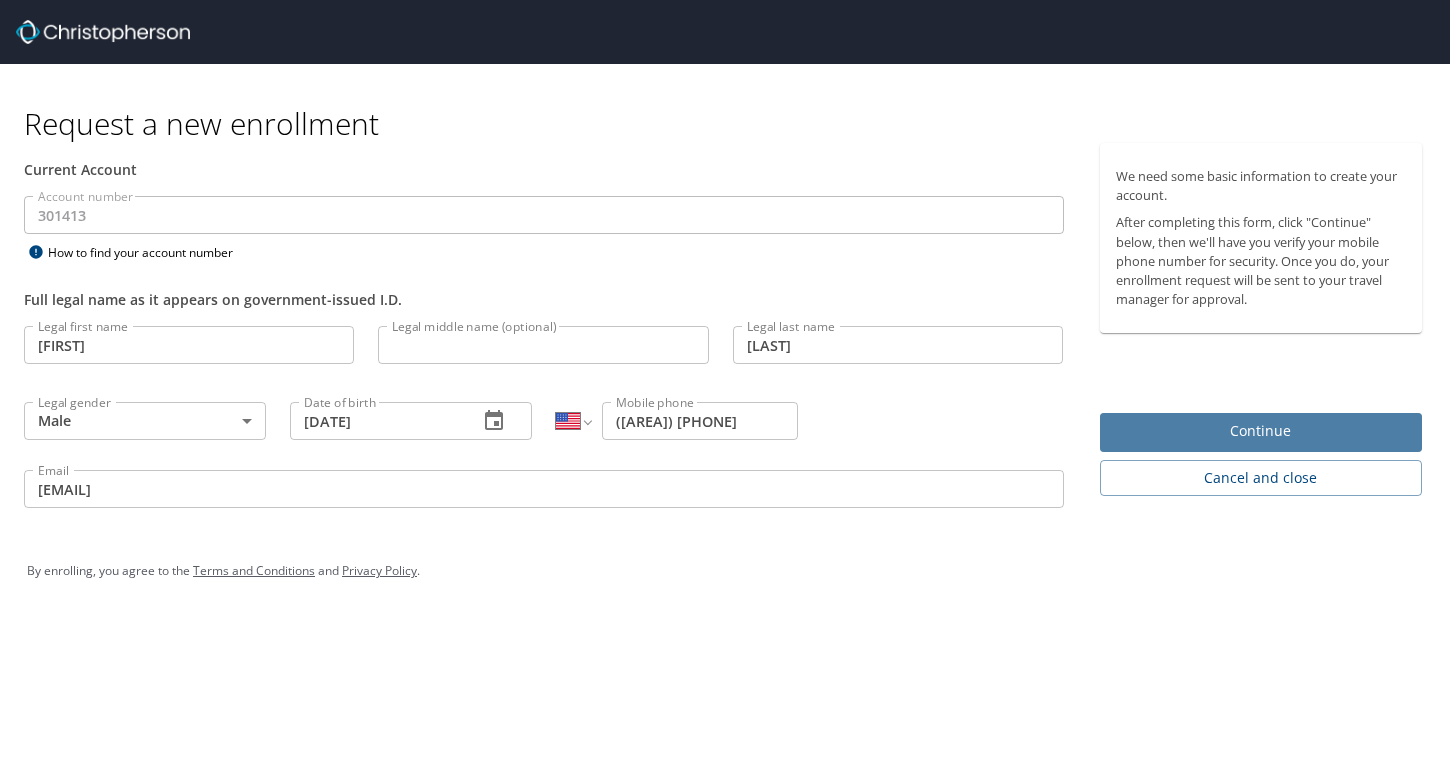 click on "Continue" at bounding box center (1261, 431) 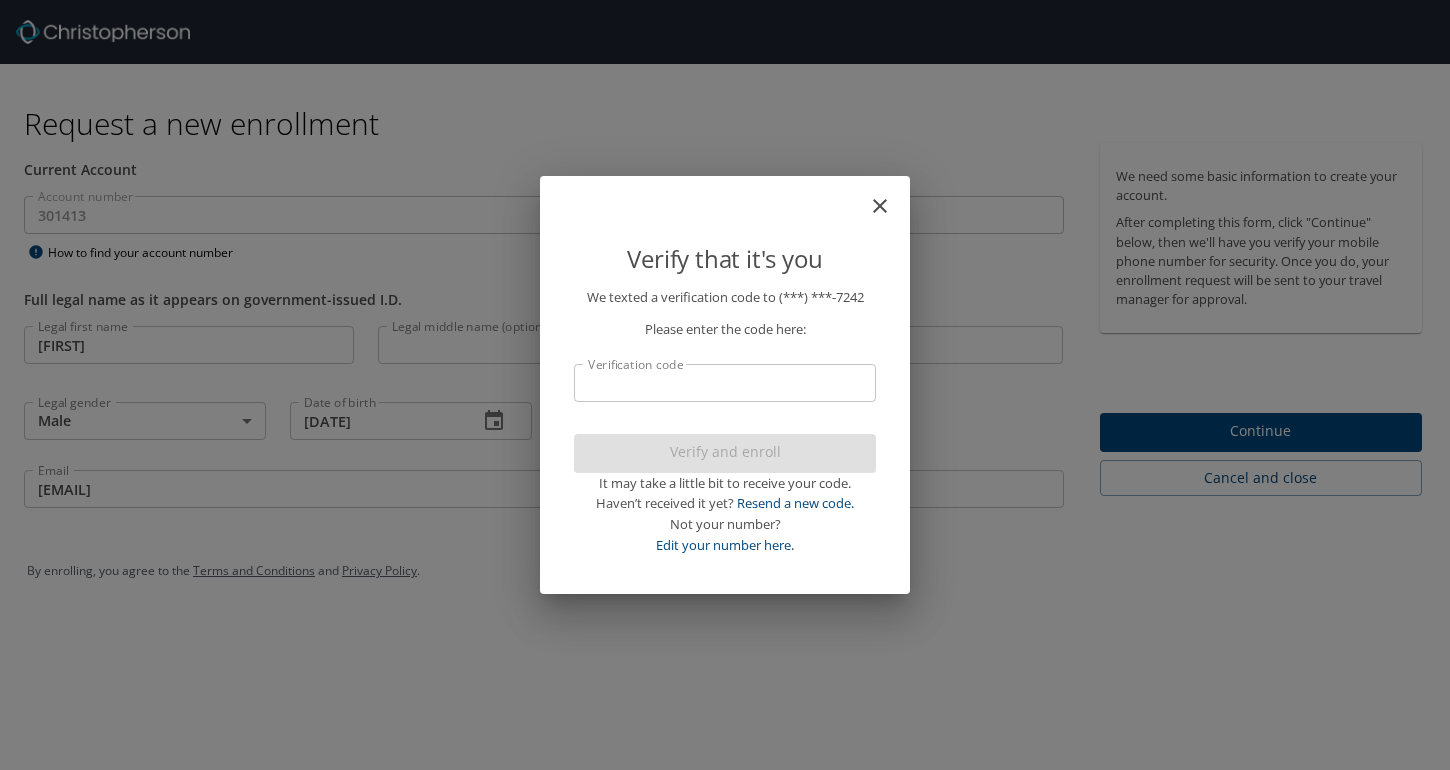click on "Verification code" at bounding box center [725, 383] 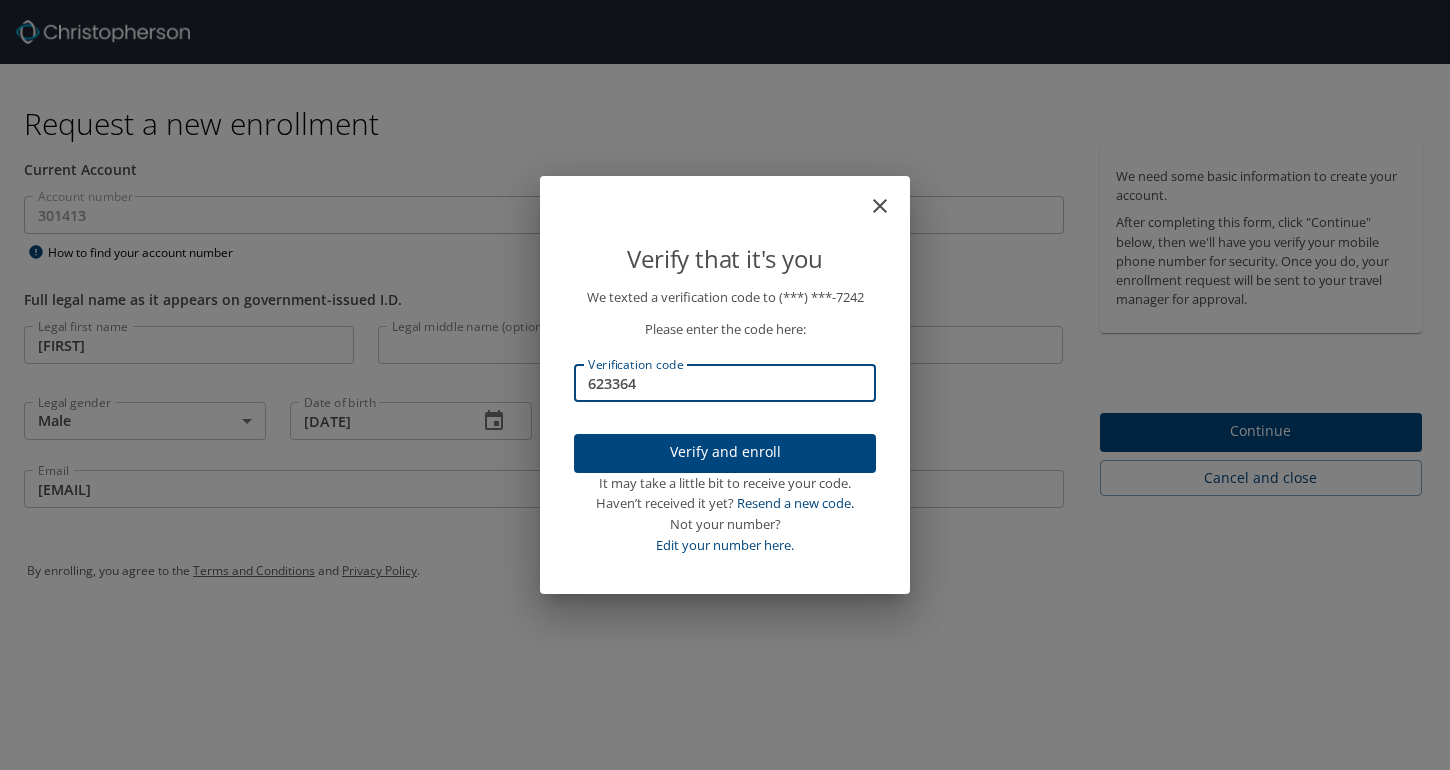 type on "623364" 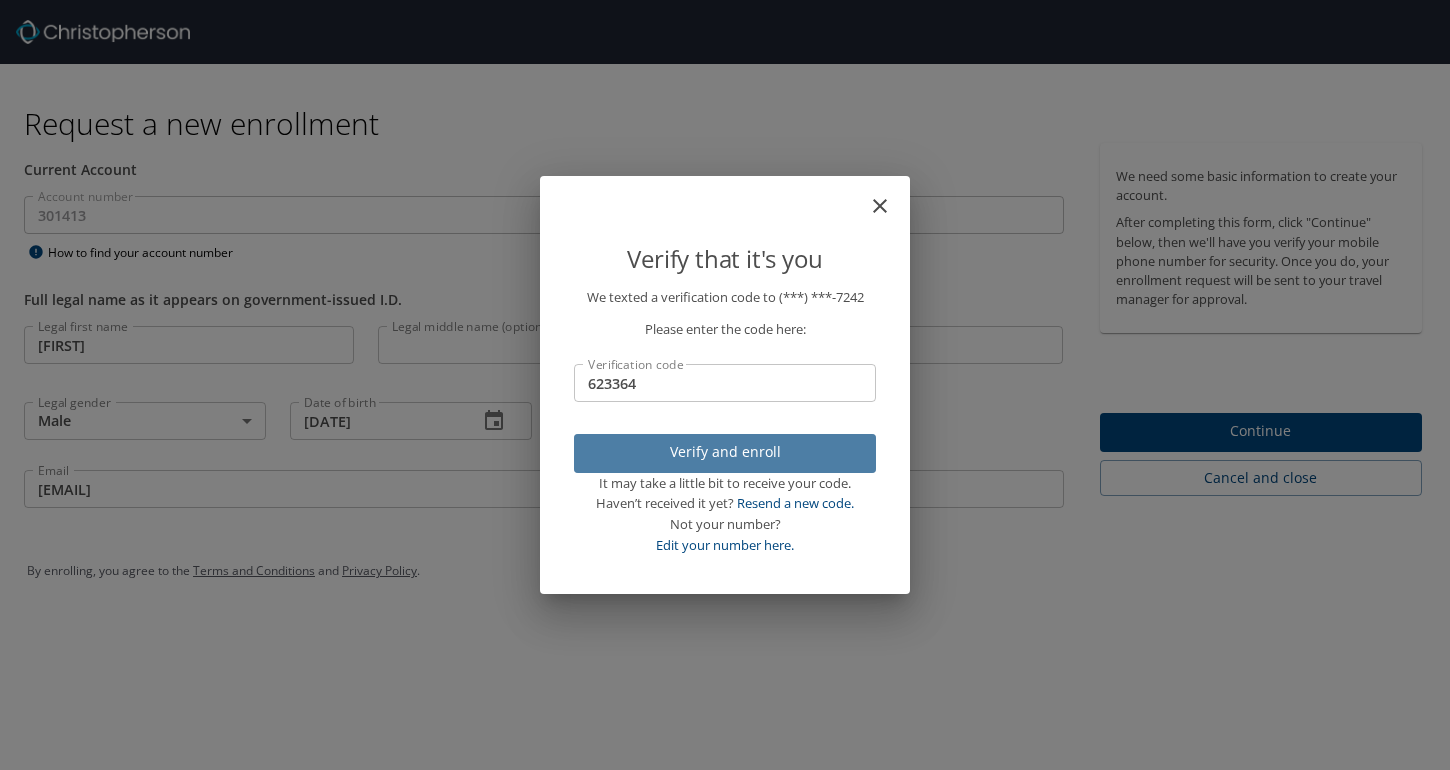 click on "Verify and enroll" at bounding box center [725, 452] 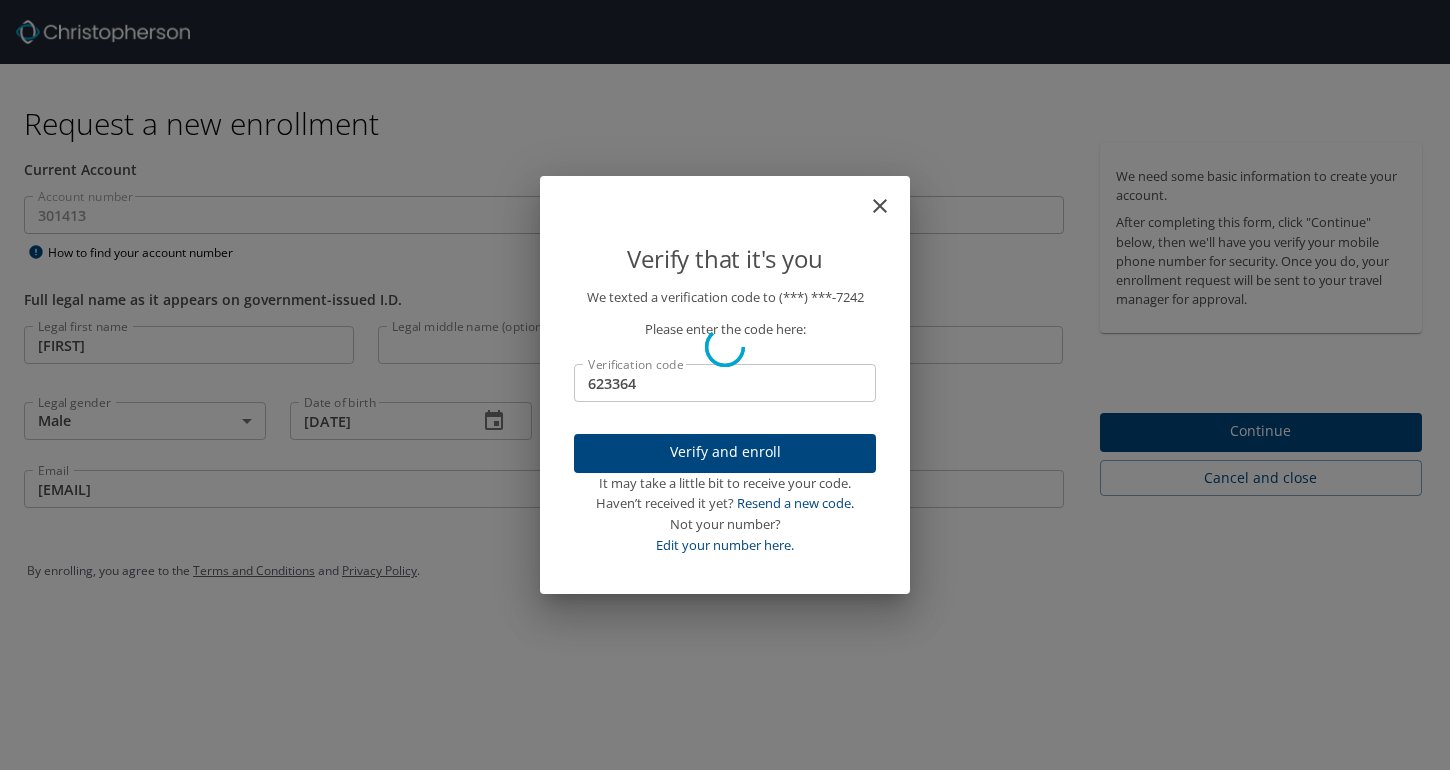 type 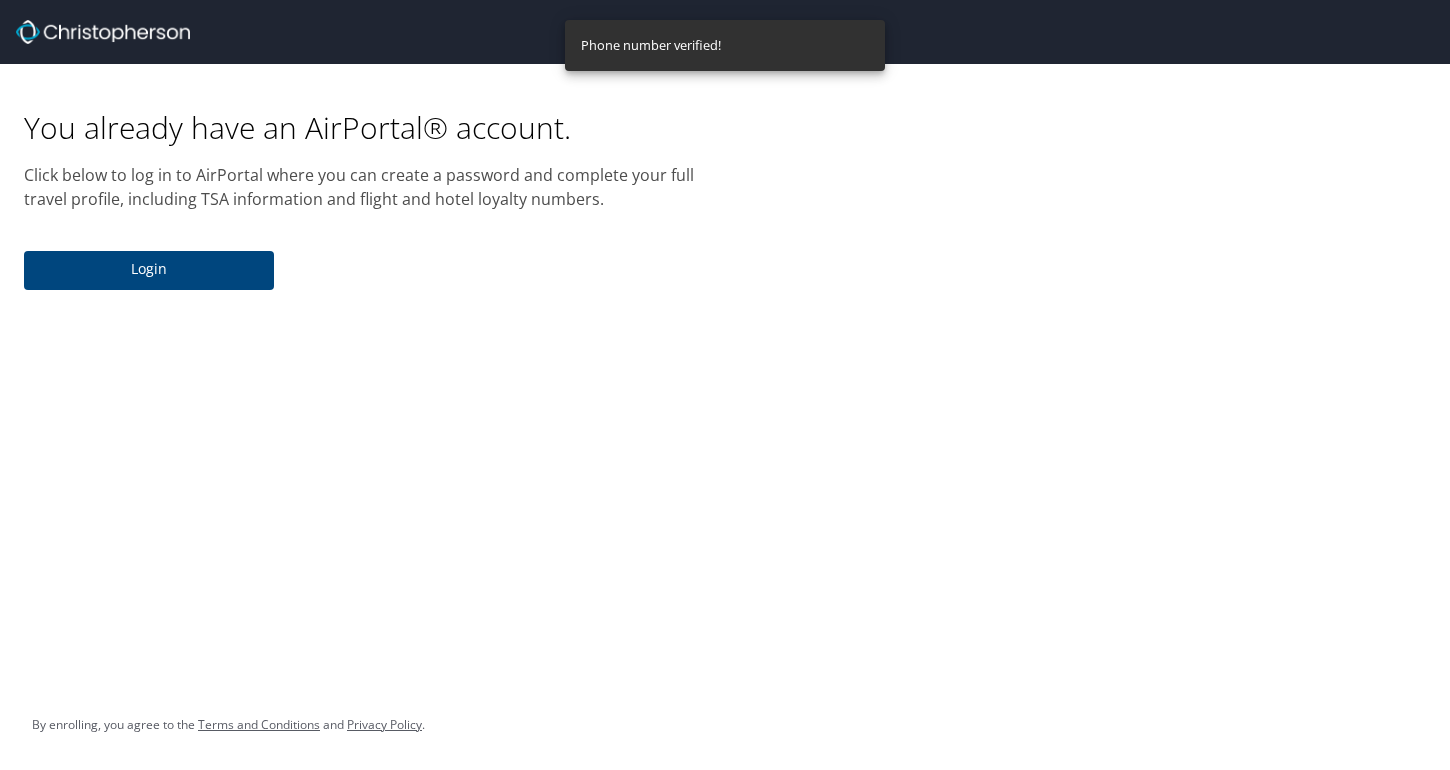 click on "Login" at bounding box center (149, 269) 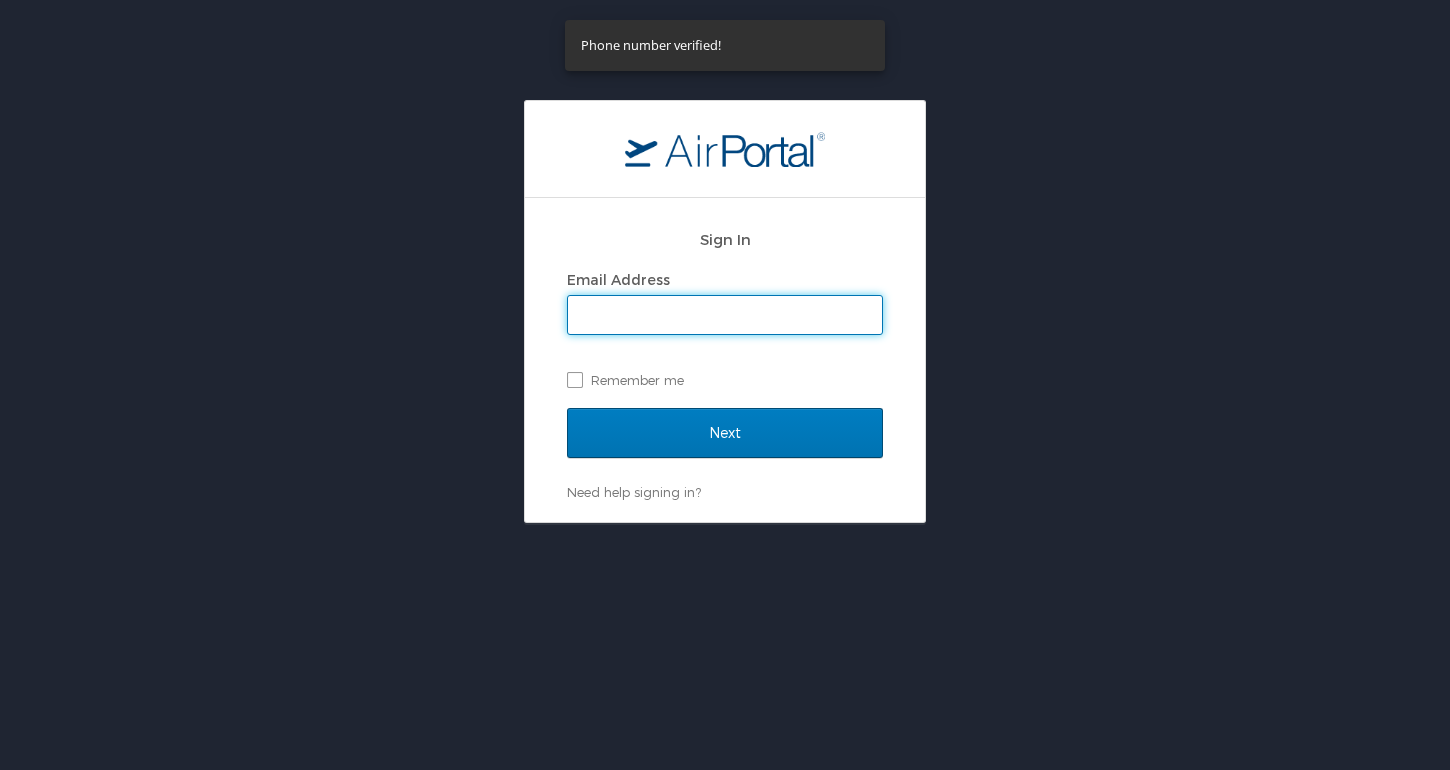 click on "Email Address" at bounding box center (725, 315) 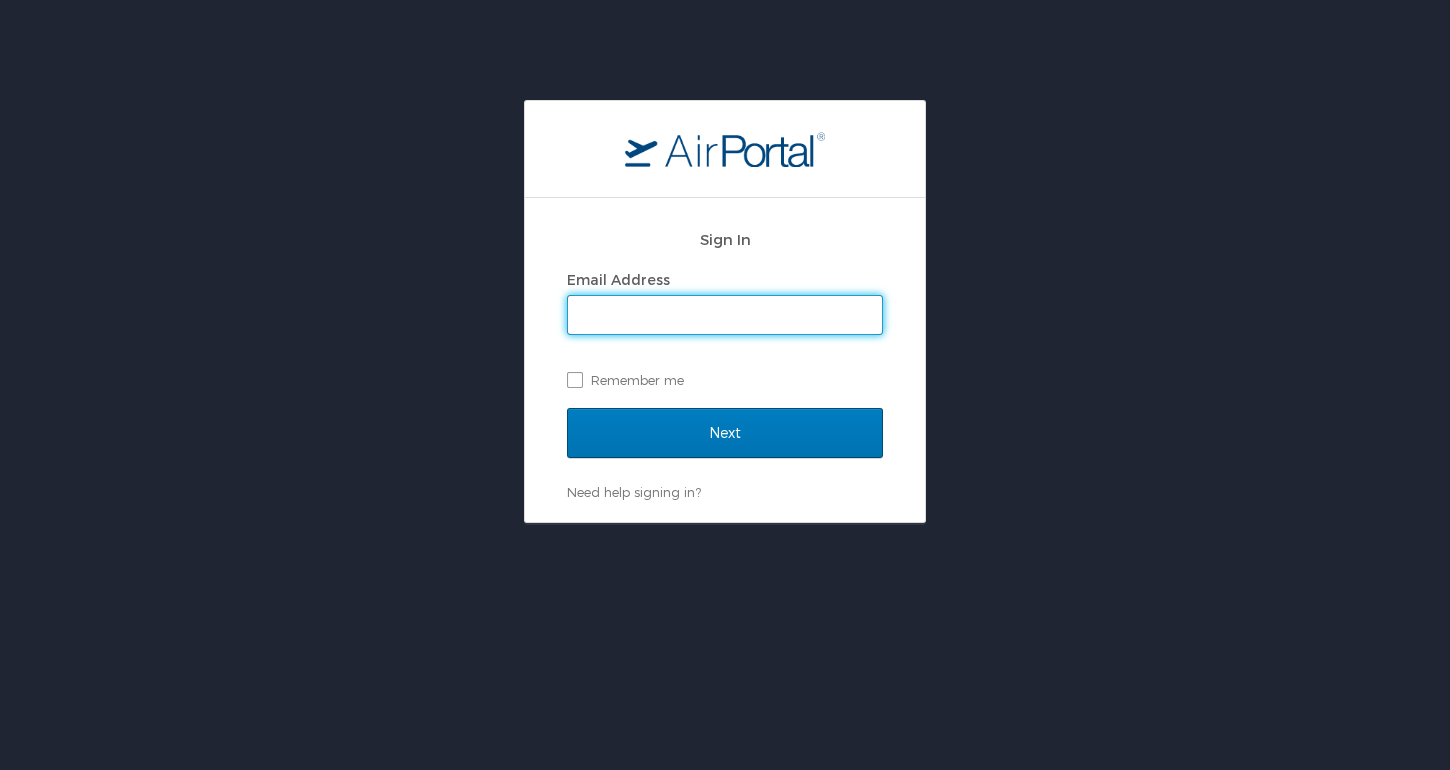 click on "Email Address" at bounding box center [725, 315] 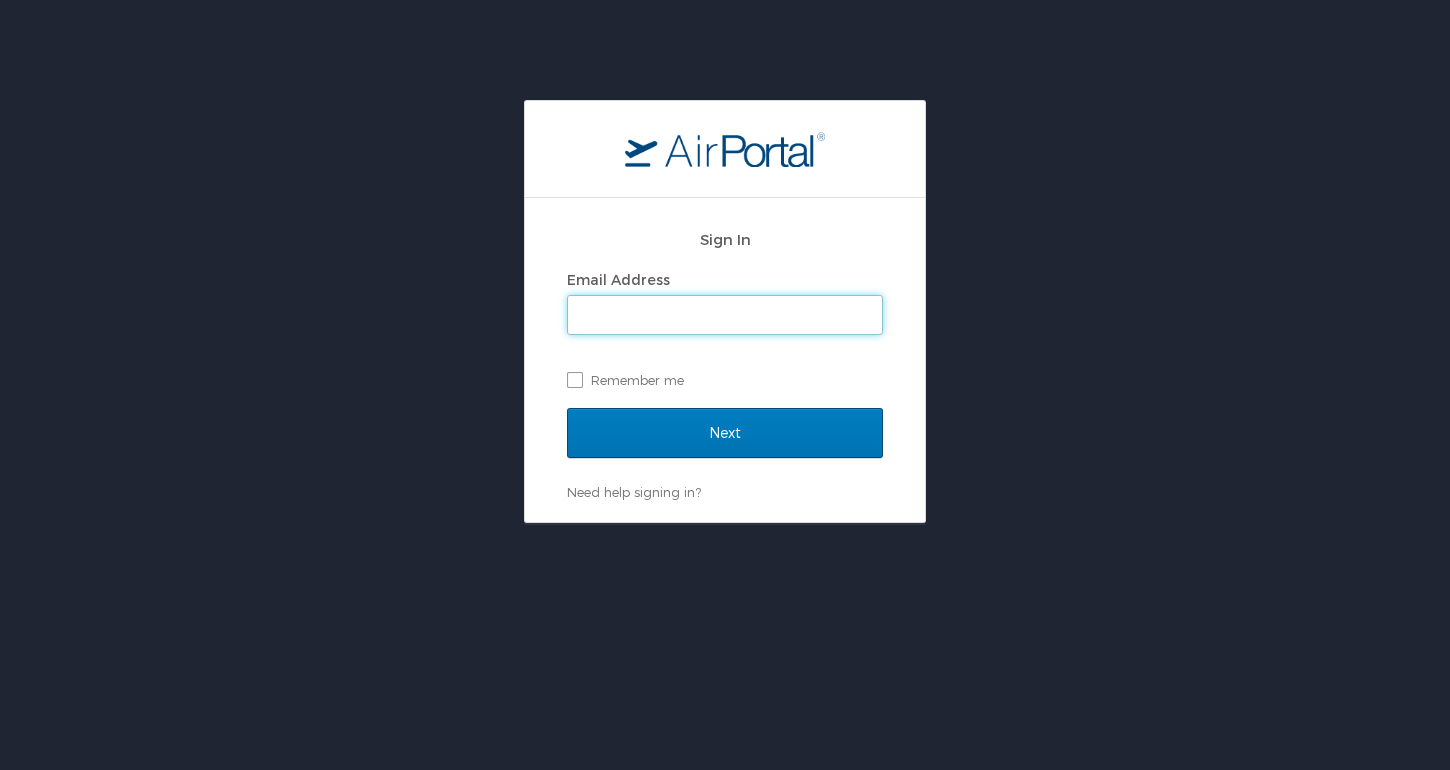 type on "llebaron@nuclearcarepartners.com" 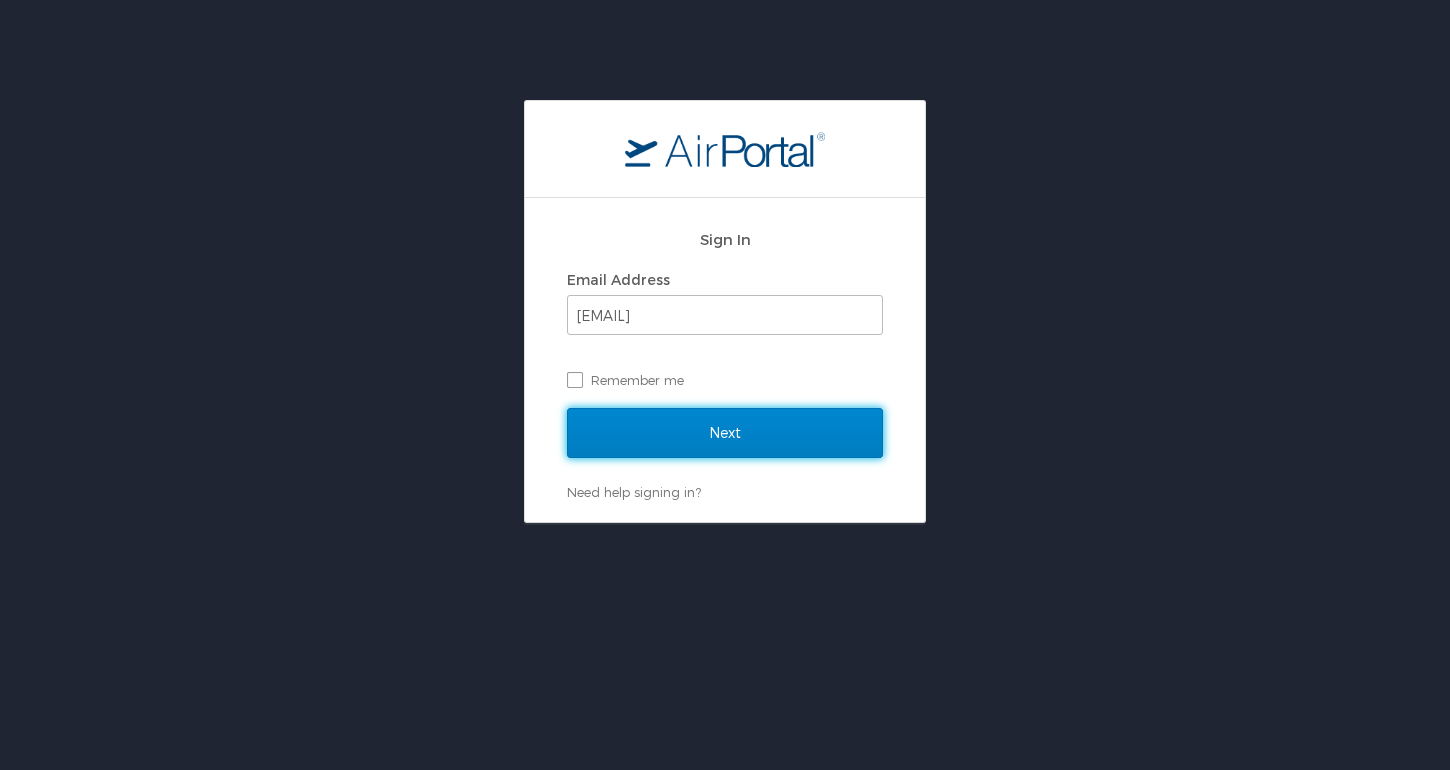click on "Next" at bounding box center [725, 433] 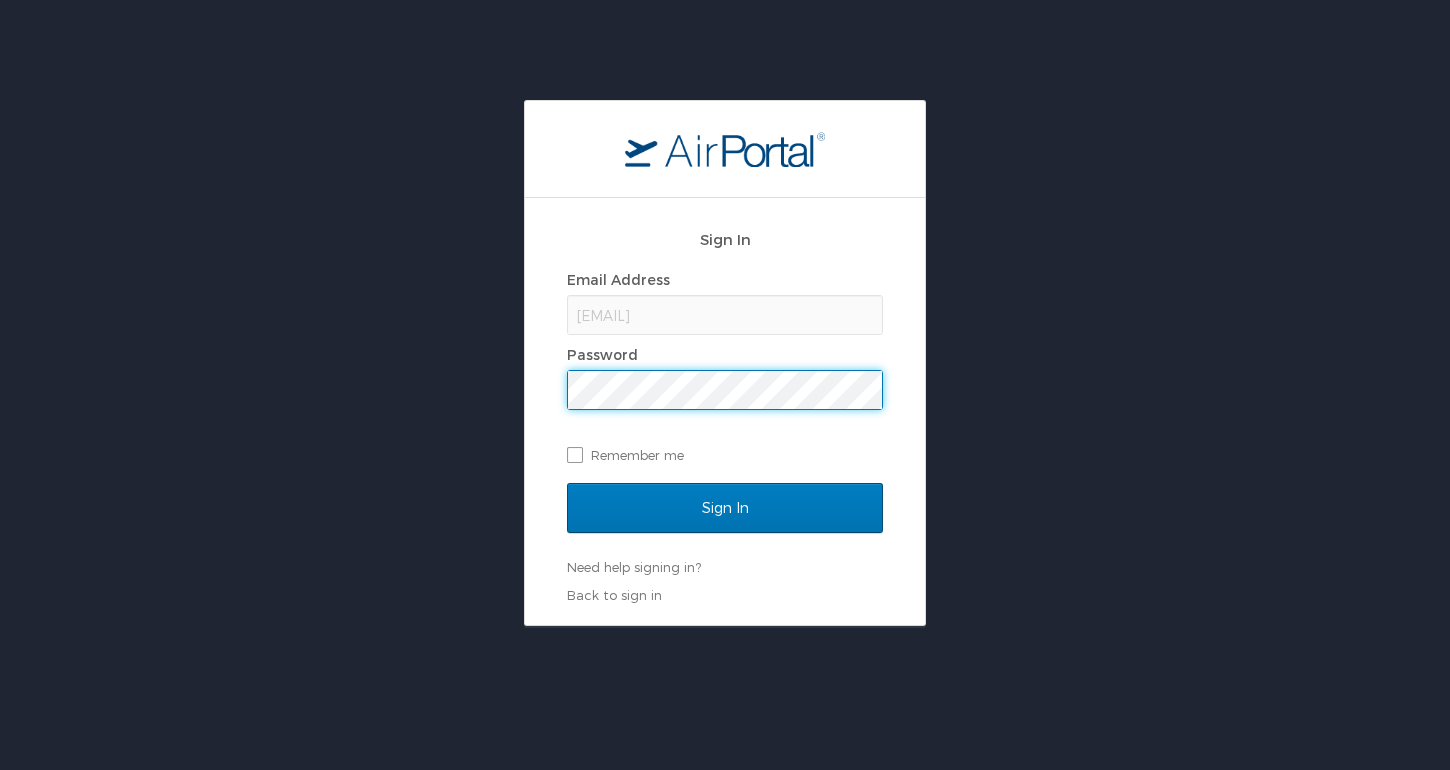 scroll, scrollTop: 0, scrollLeft: 0, axis: both 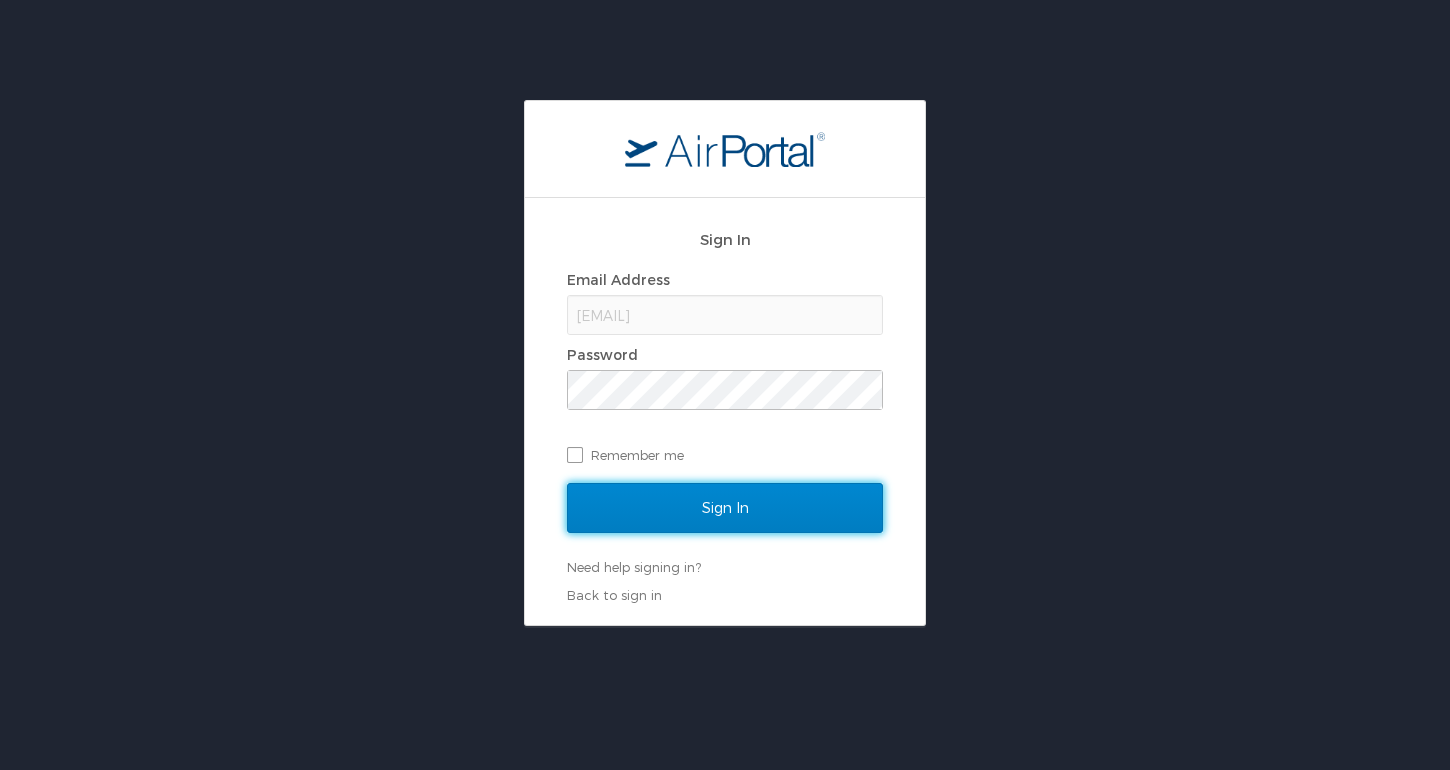 click on "Sign In" at bounding box center (725, 508) 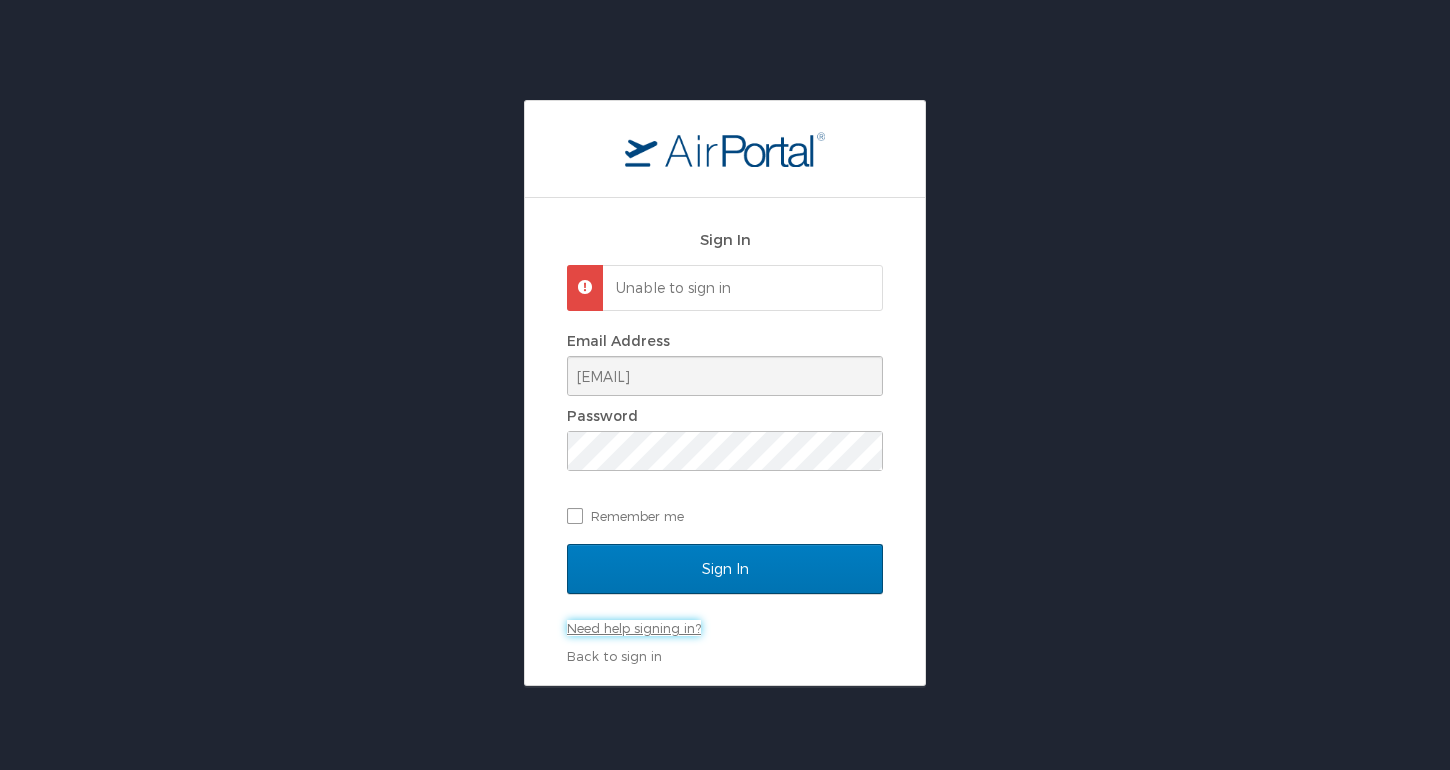 click on "Need help signing in?" at bounding box center (634, 628) 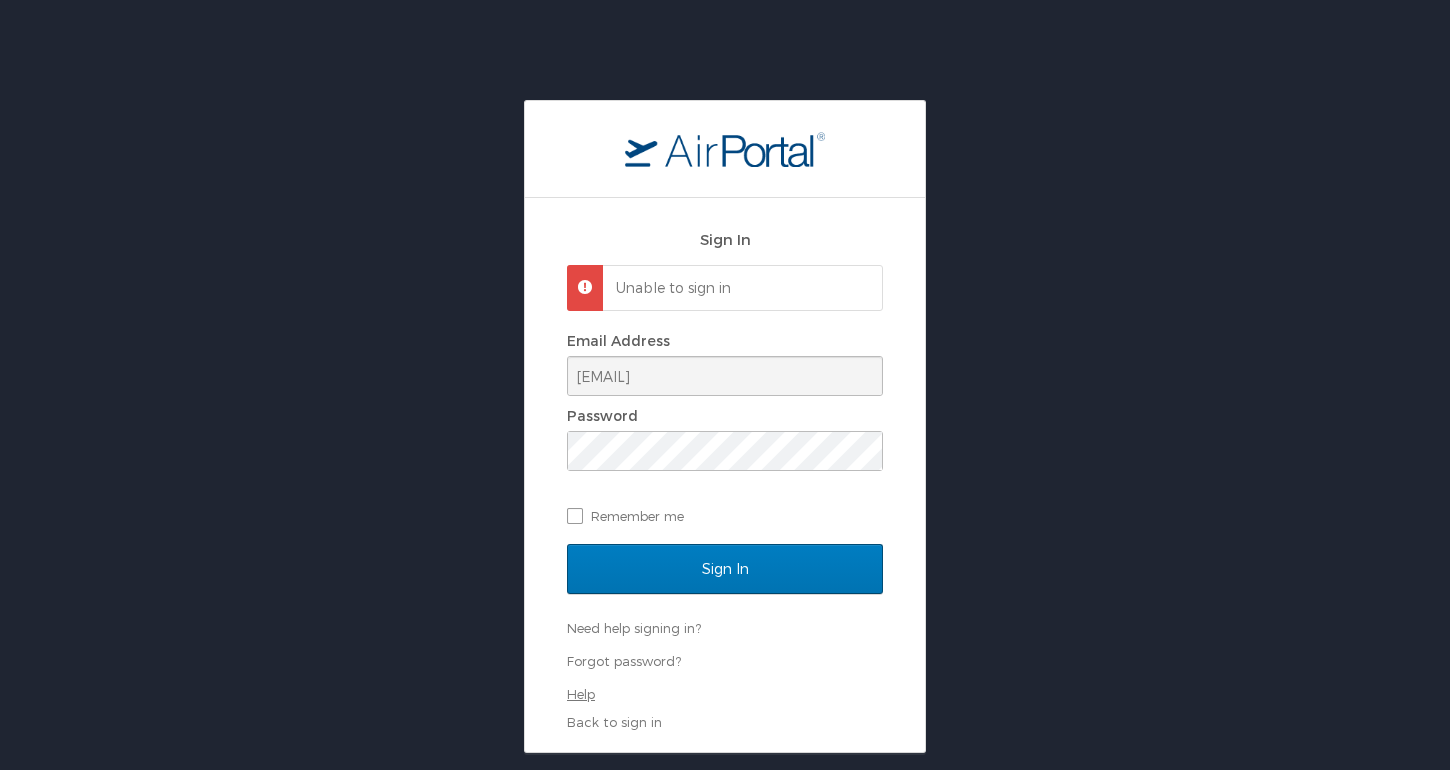 click on "Help" at bounding box center [581, 694] 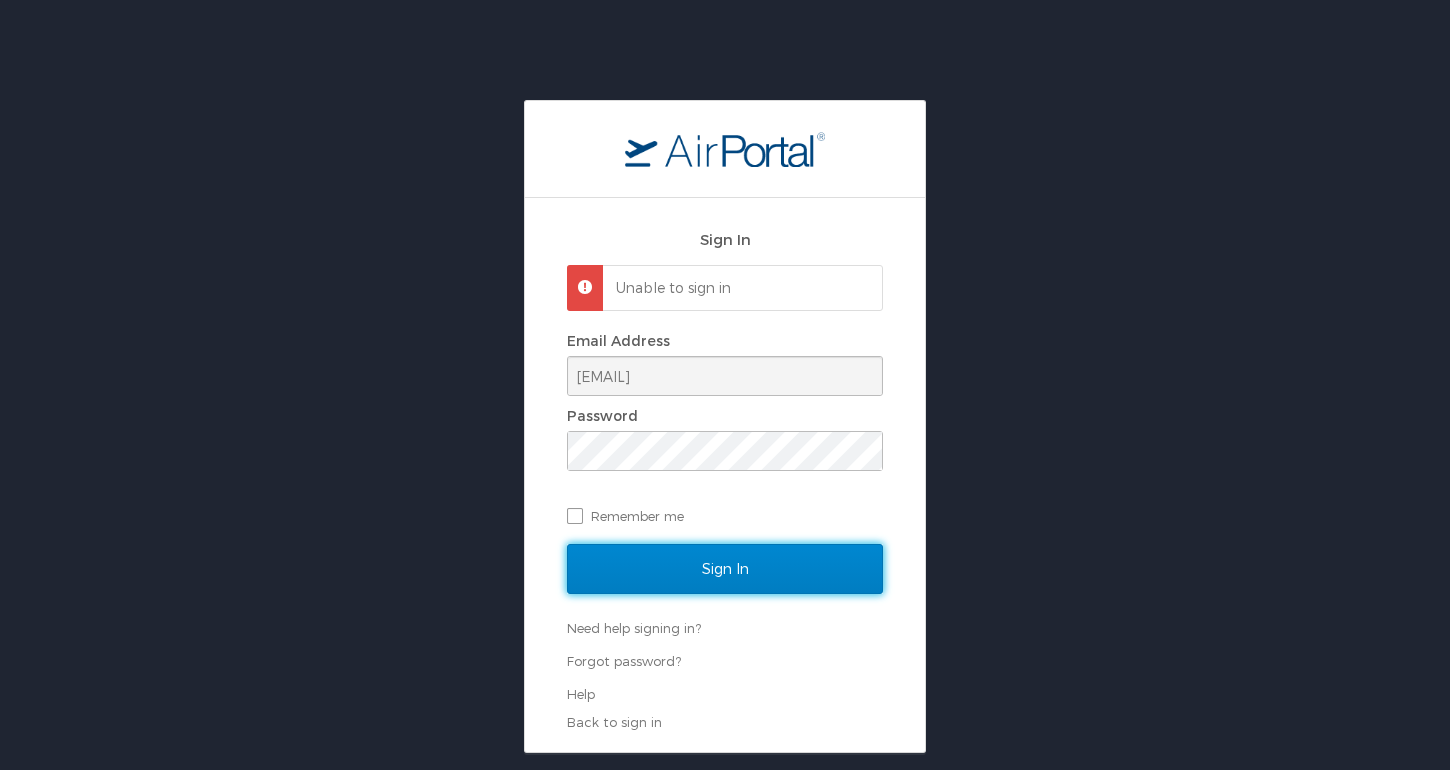 click on "Sign In" at bounding box center [725, 569] 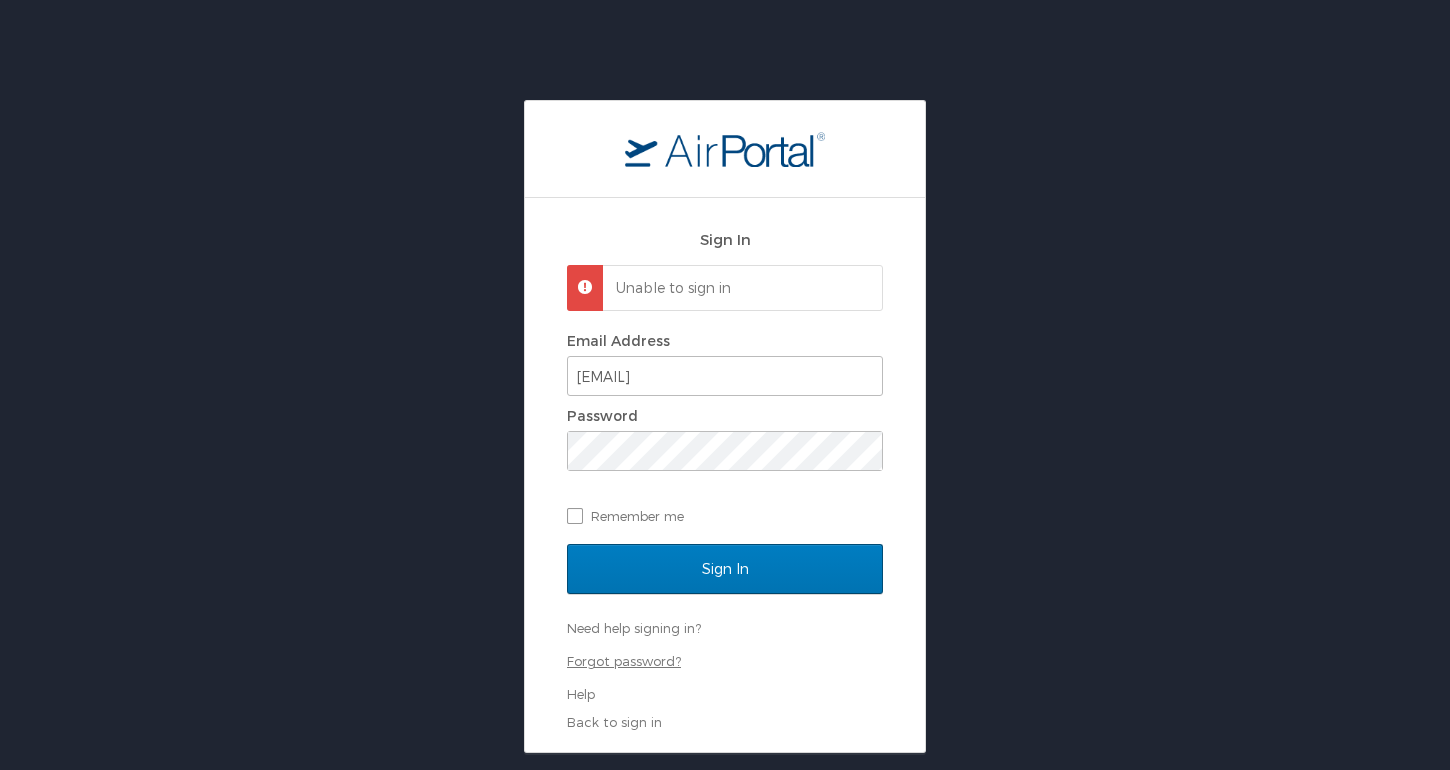 click on "Forgot password?" at bounding box center [624, 661] 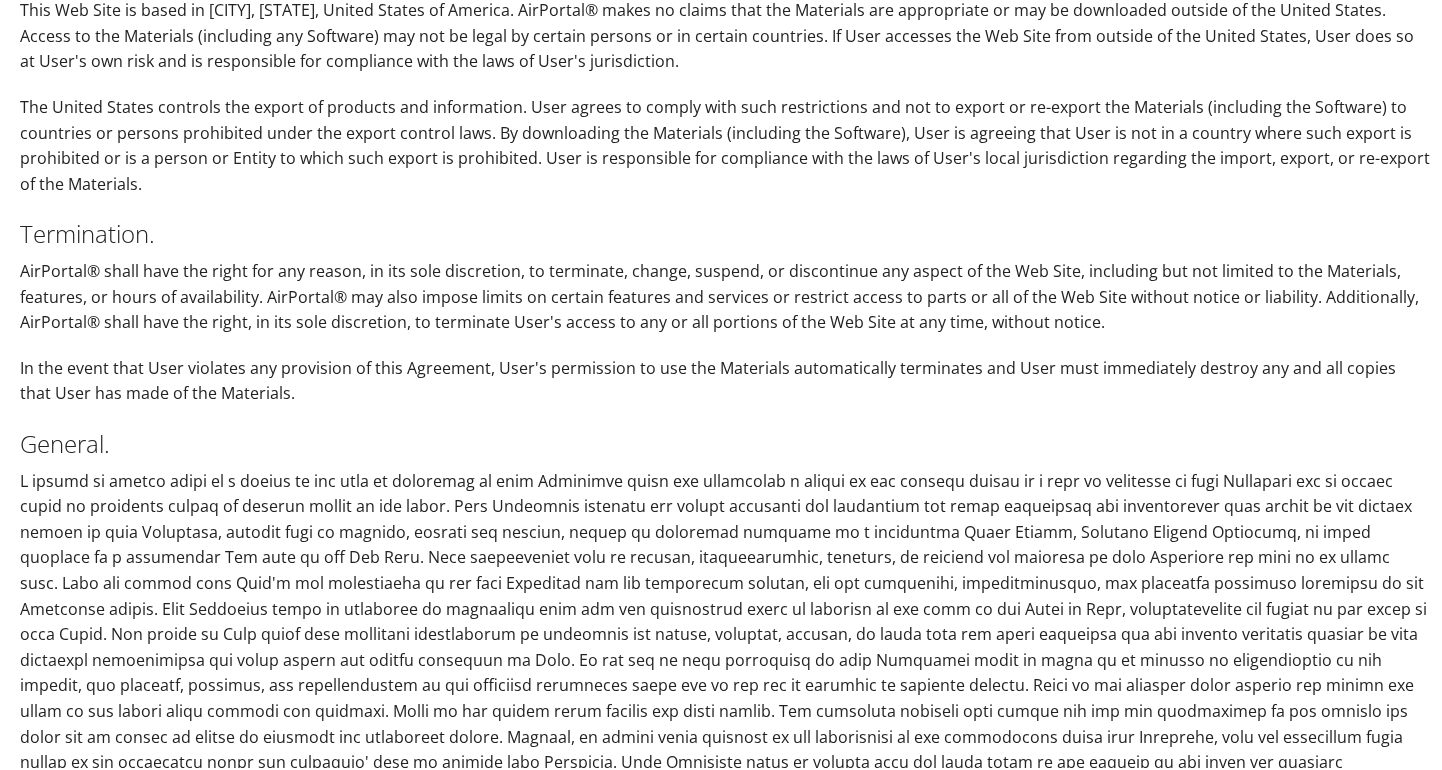 scroll, scrollTop: 4683, scrollLeft: 0, axis: vertical 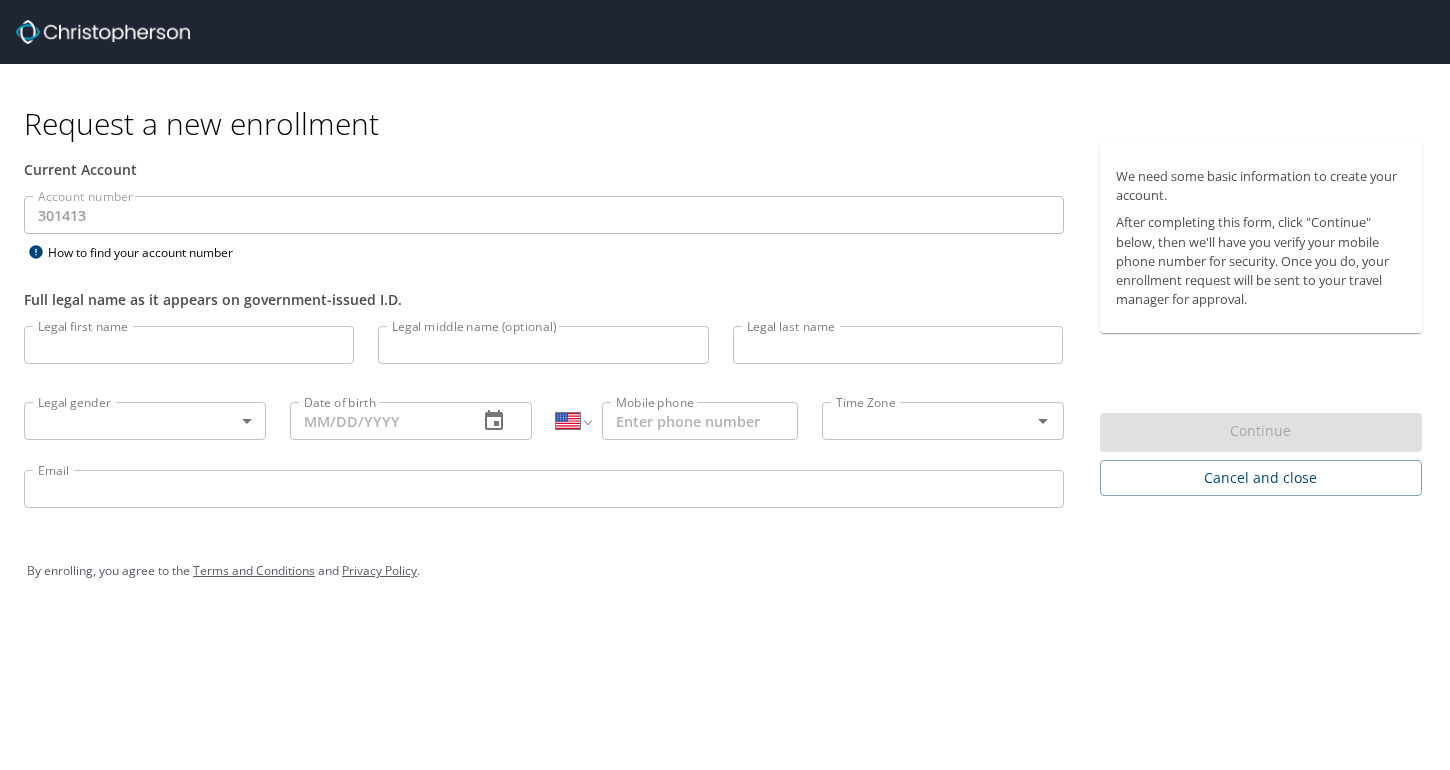 select on "US" 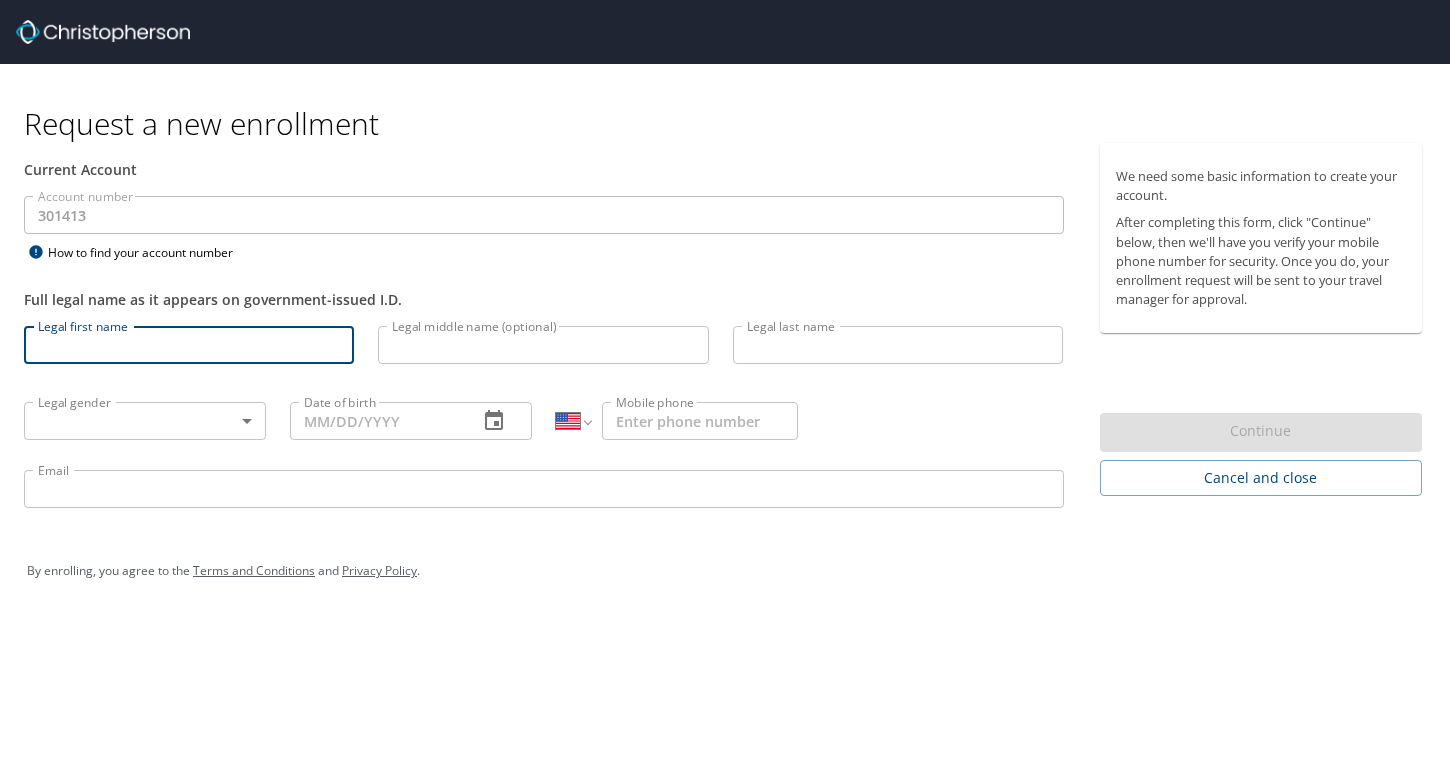 click on "Legal first name" at bounding box center (189, 345) 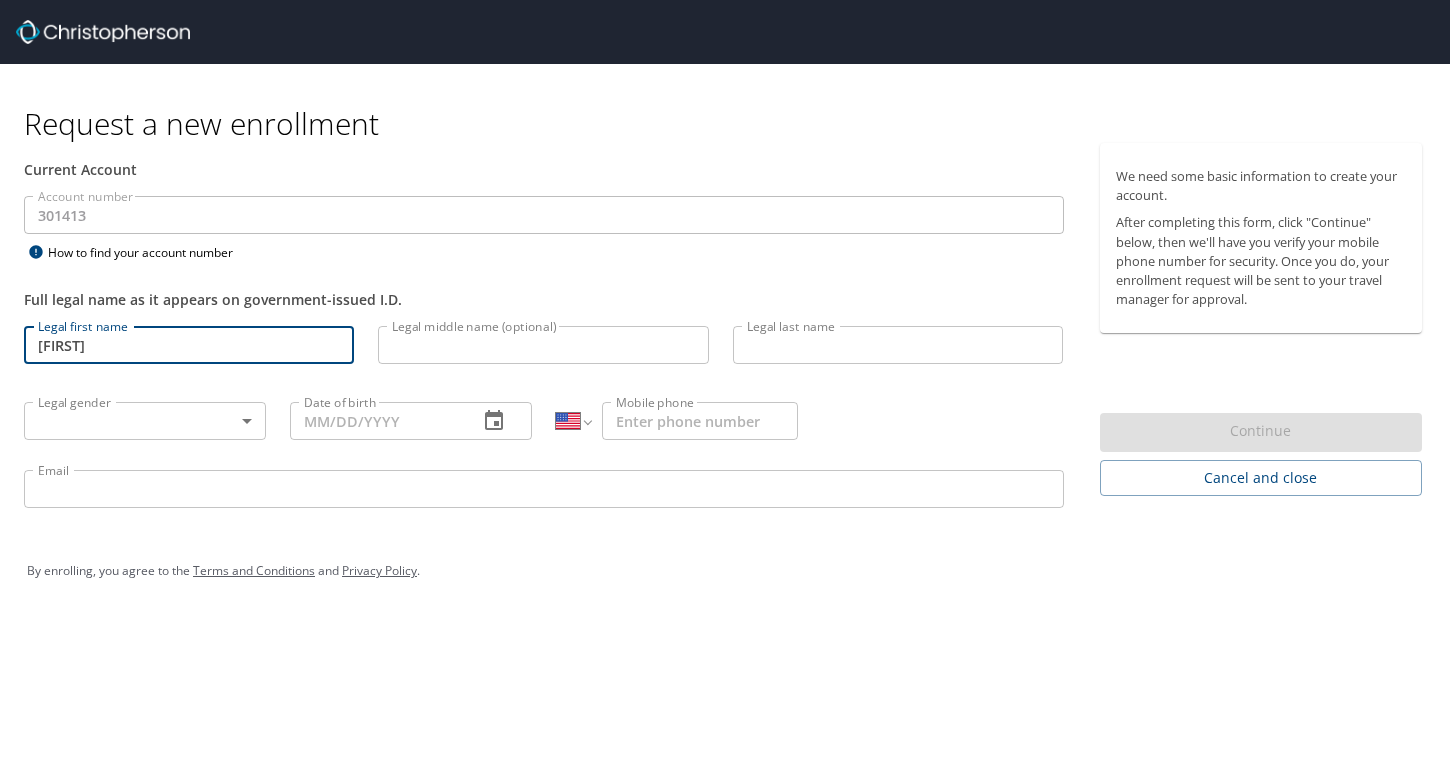 type on "[FIRST]" 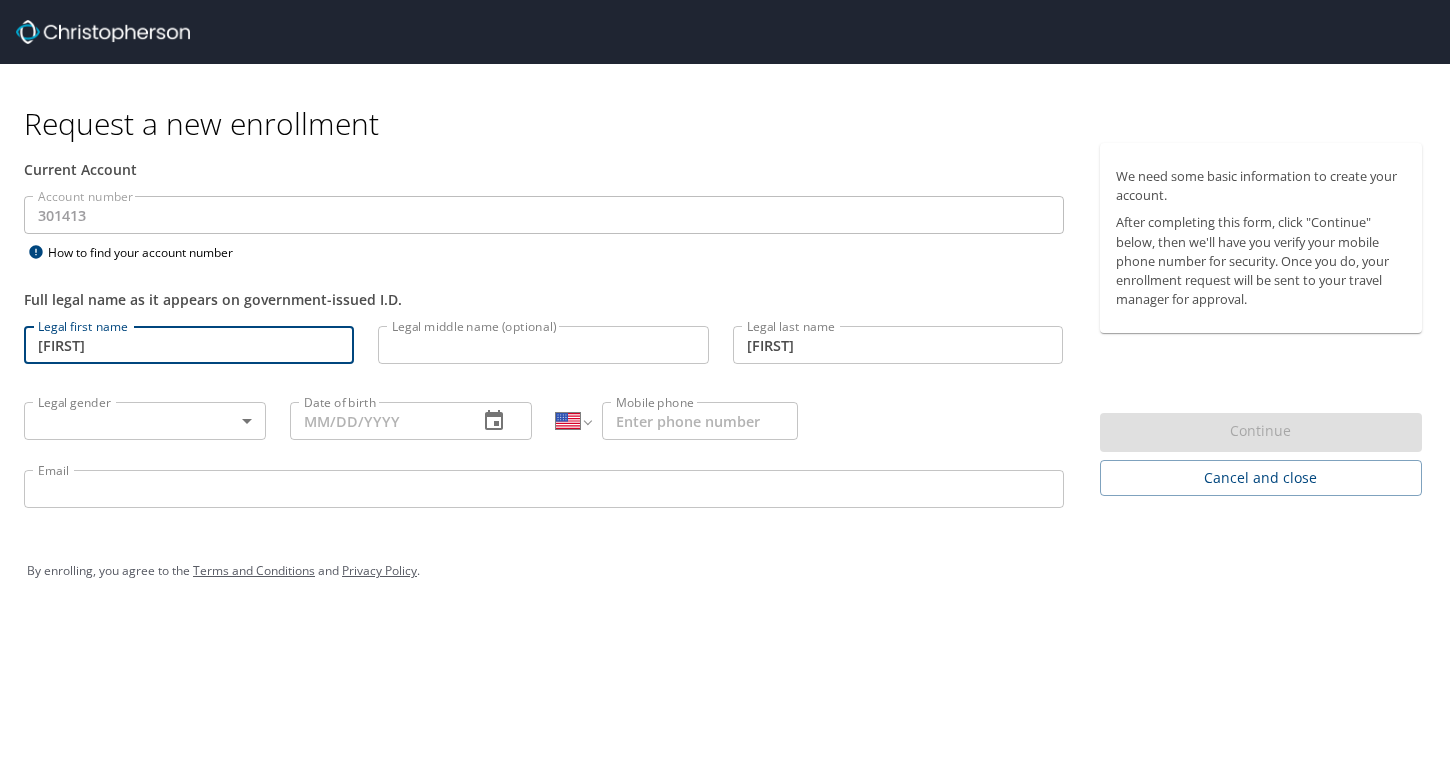 type on "[PHONE]" 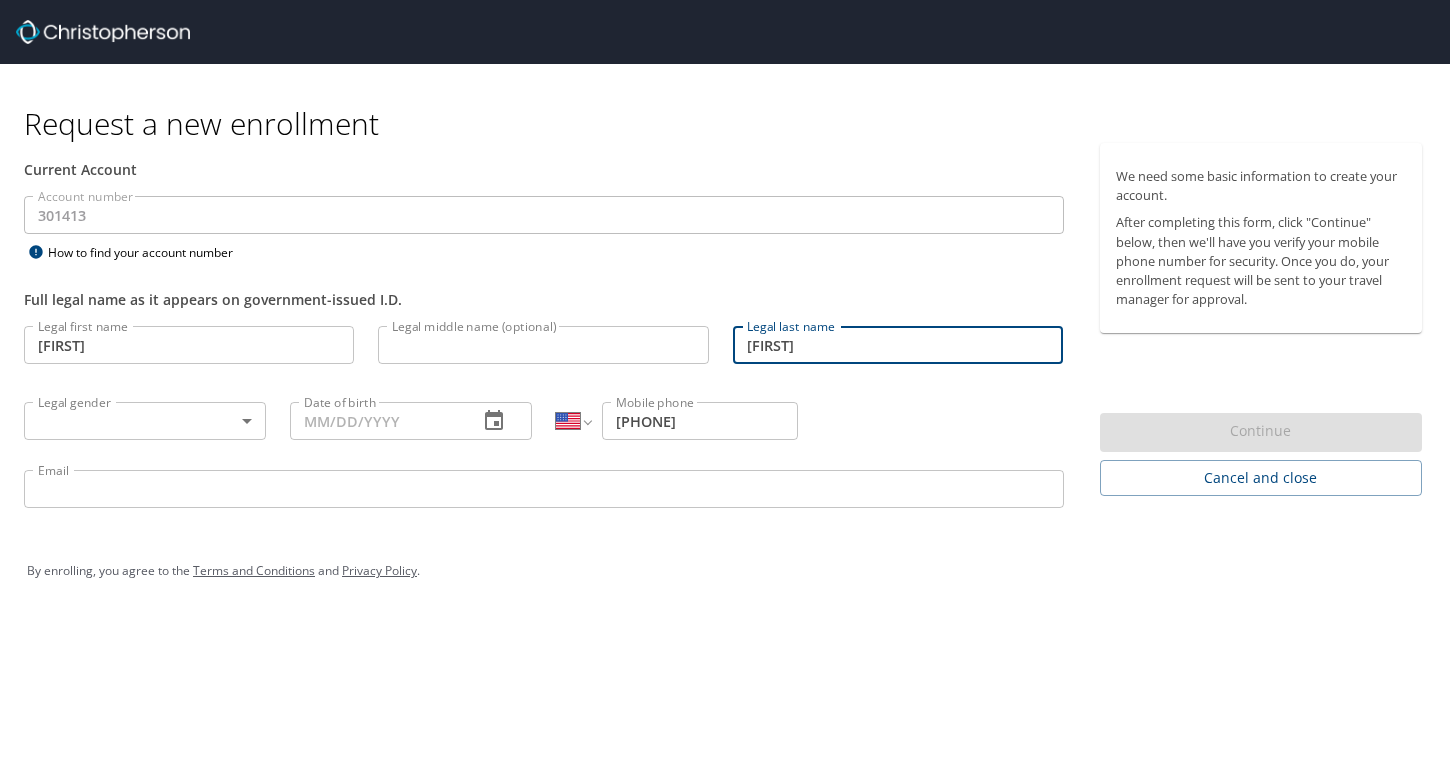 click on "[FIRST]" at bounding box center [898, 345] 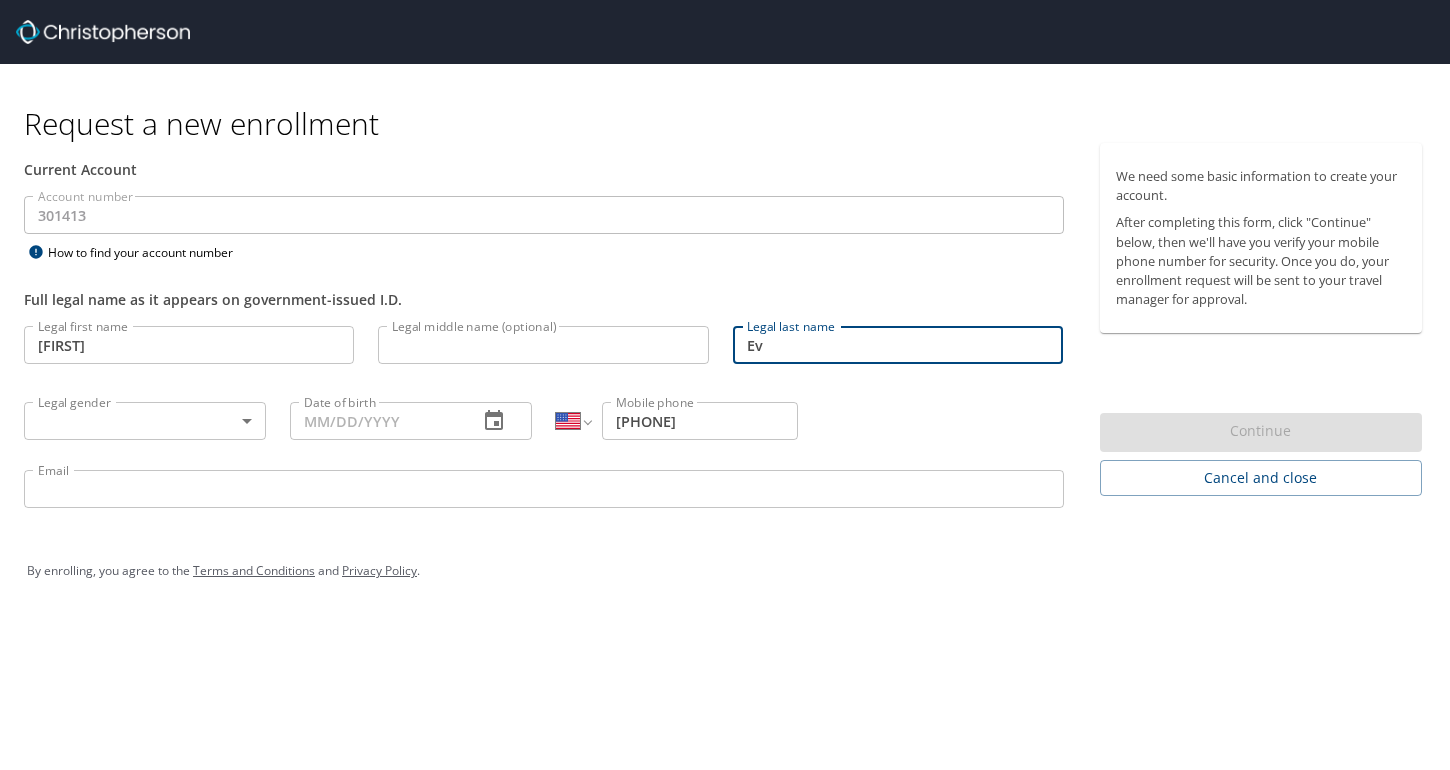 type on "E" 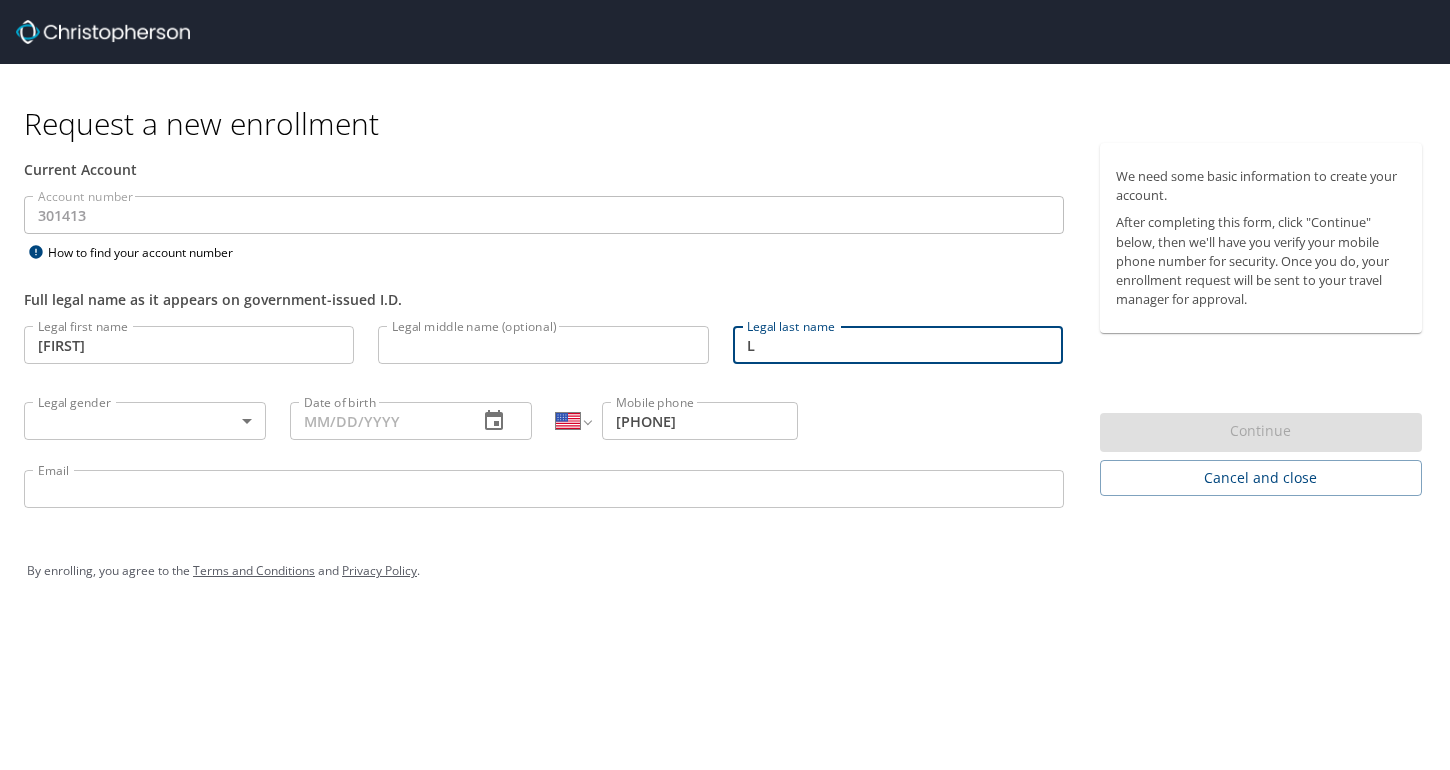 type on "[LAST]" 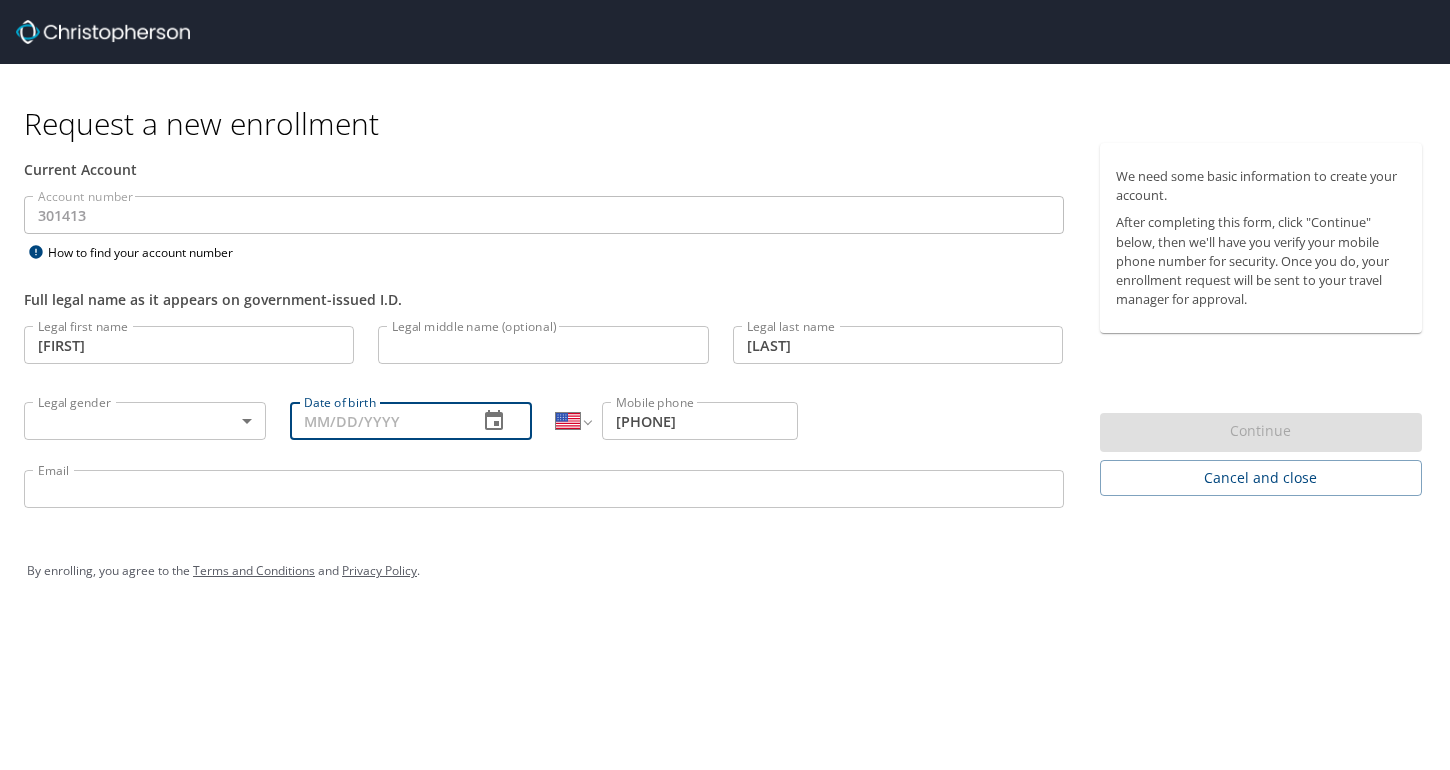 click on "Date of birth" at bounding box center (376, 421) 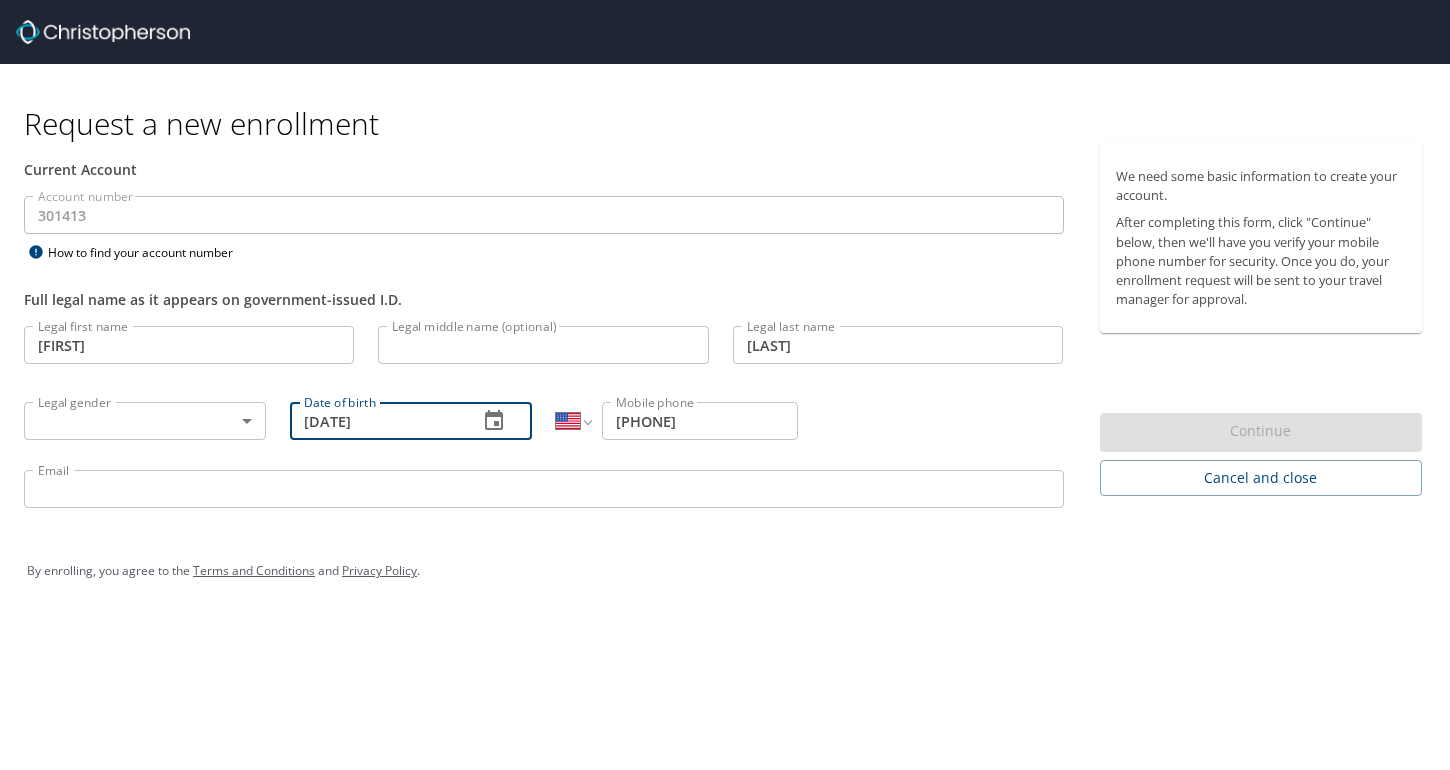 type on "[DATE]" 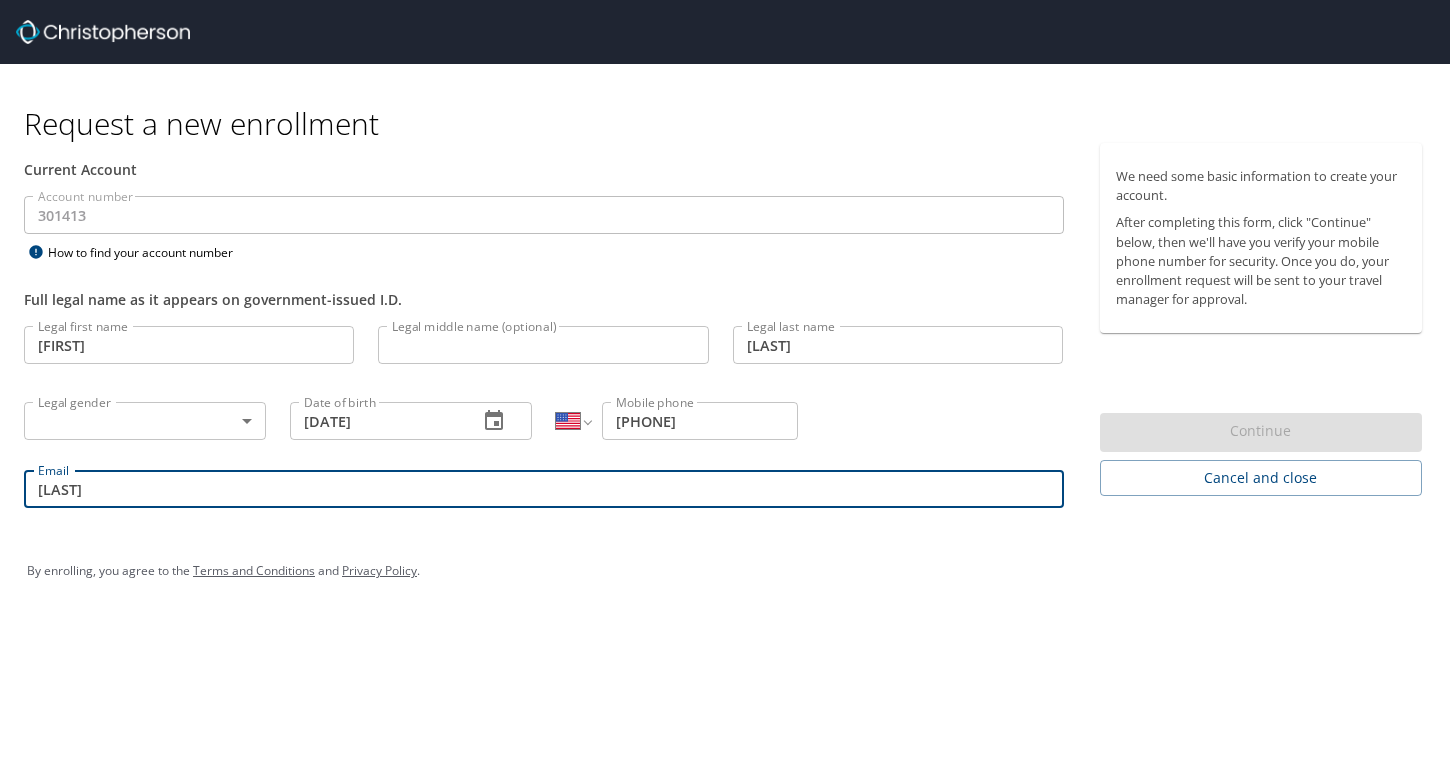type on "[EMAIL]" 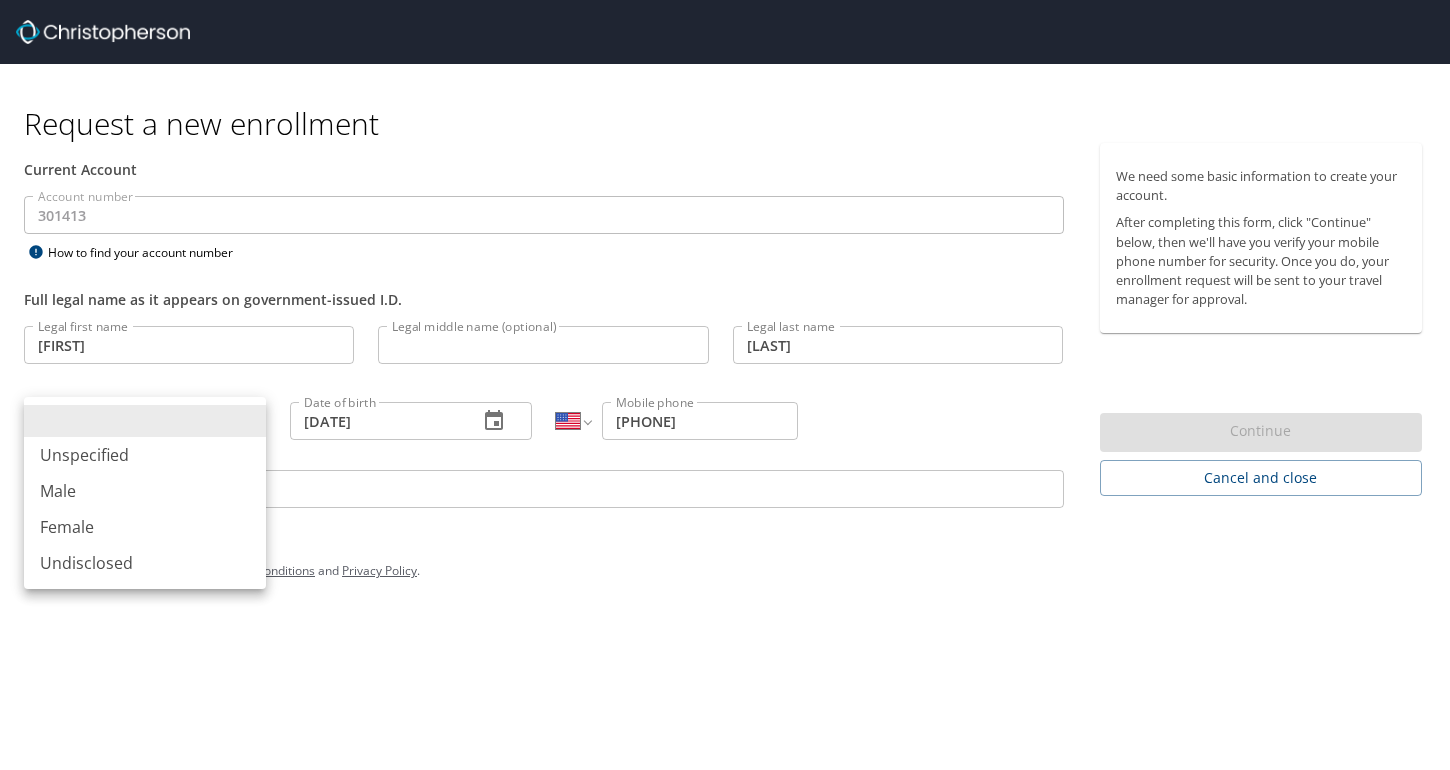 click on "Request a new enrollment Current Account Account number 301413 Account number  How to find your account number Full legal name as it appears on government-issued I.D. Legal first name [FIRST] Legal first name Legal middle name (optional) Legal middle name (optional) Legal last name [LAST] Legal last name Legal gender ​ Legal gender Date of birth [DATE] Date of birth International Afghanistan Åland Islands Albania Algeria American Samoa Andorra Angola Anguilla Antigua and Barbuda Argentina Armenia Aruba Ascension Island Australia Austria Azerbaijan Bahamas Bahrain Bangladesh Barbados Belarus Belgium Belize Benin Bermuda Bhutan Bolivia Bonaire, Sint Eustatius and Saba Bosnia and Herzegovina Botswana Brazil British Indian Ocean Territory Brunei Darussalam Bulgaria Burkina Faso Burma Burundi Cambodia Cameroon Canada Cape Verde Cayman Islands Central African Republic Chad Chile China Christmas Island Cocos (Keeling) Islands Colombia Comoros Congo Congo, Democratic Republic of the Cook Islands Costa Rica" at bounding box center (725, 385) 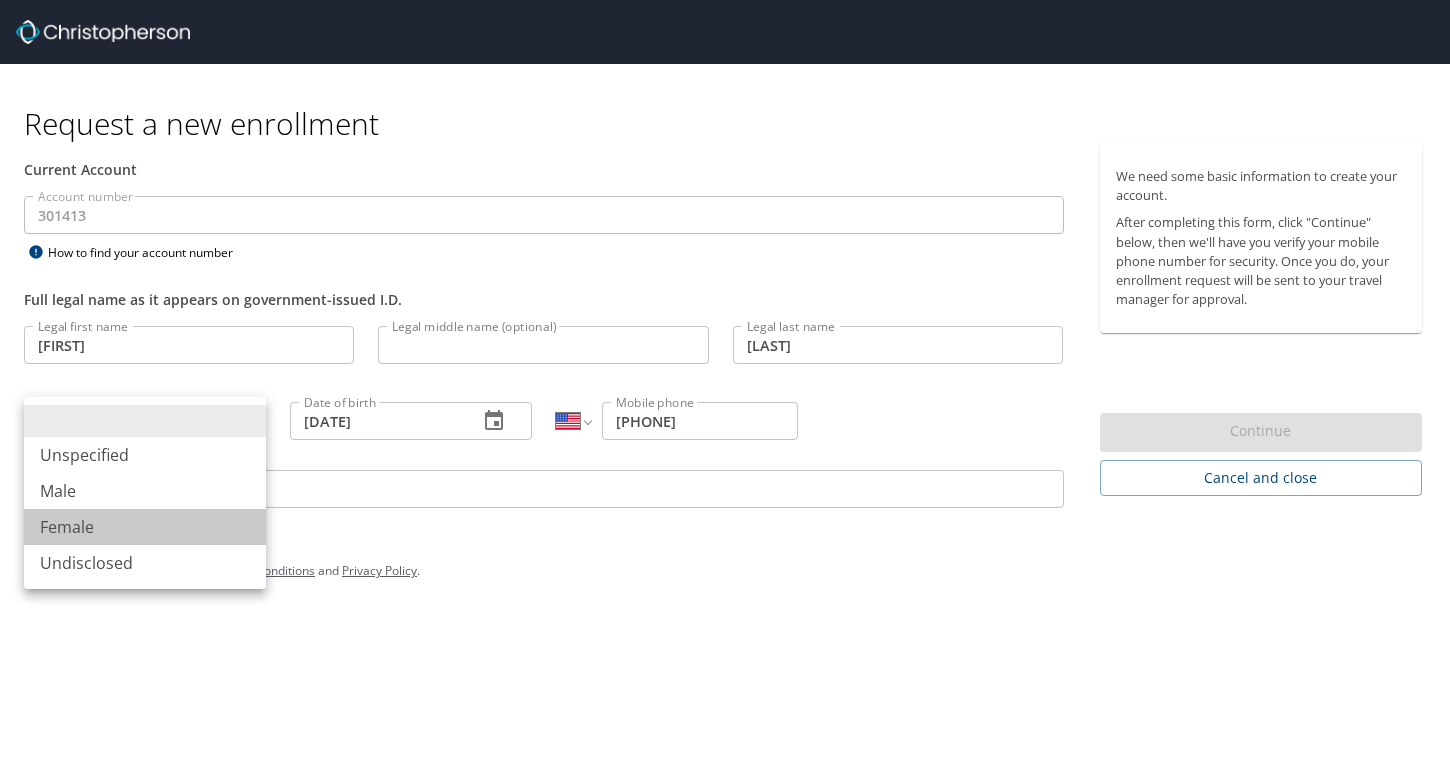 click on "Female" at bounding box center (145, 527) 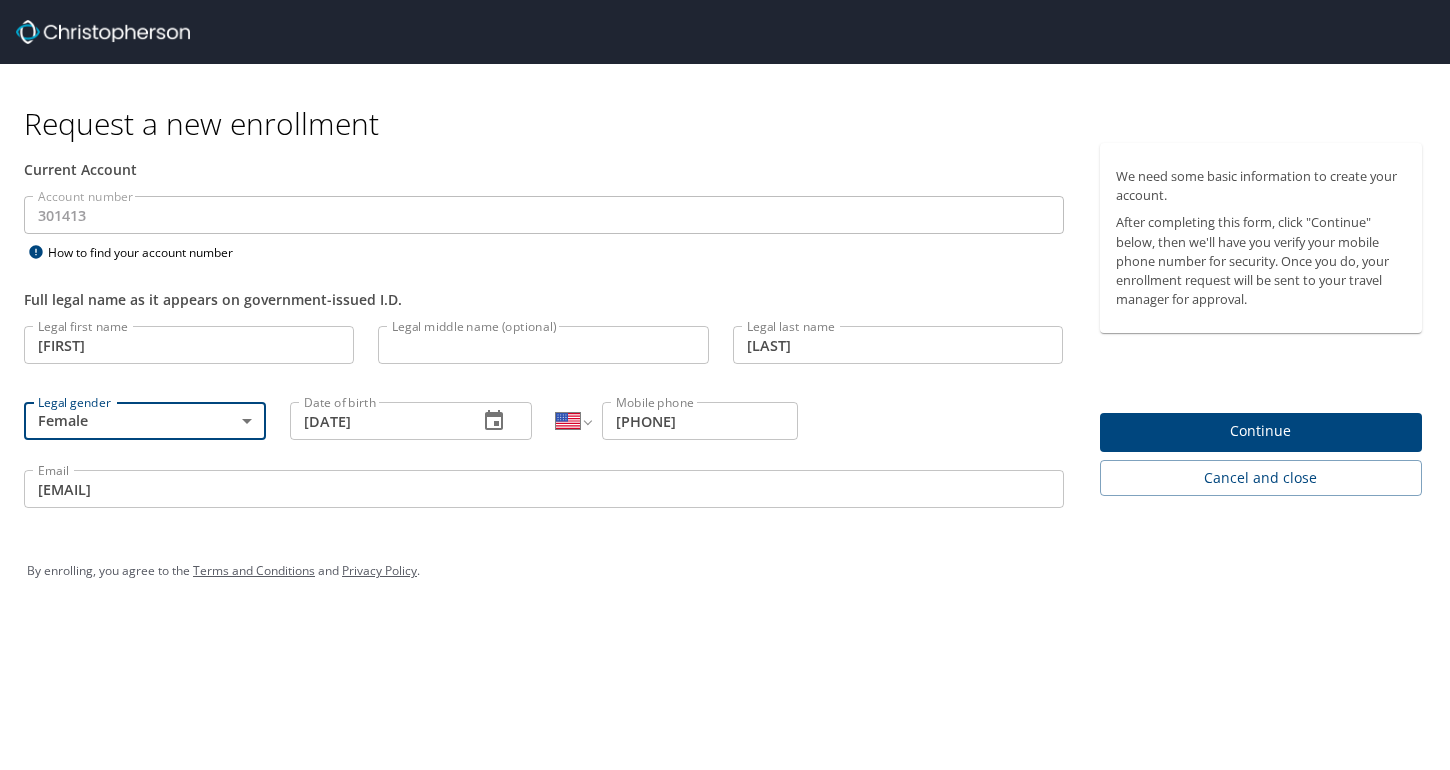 click on "Continue" at bounding box center [1261, 431] 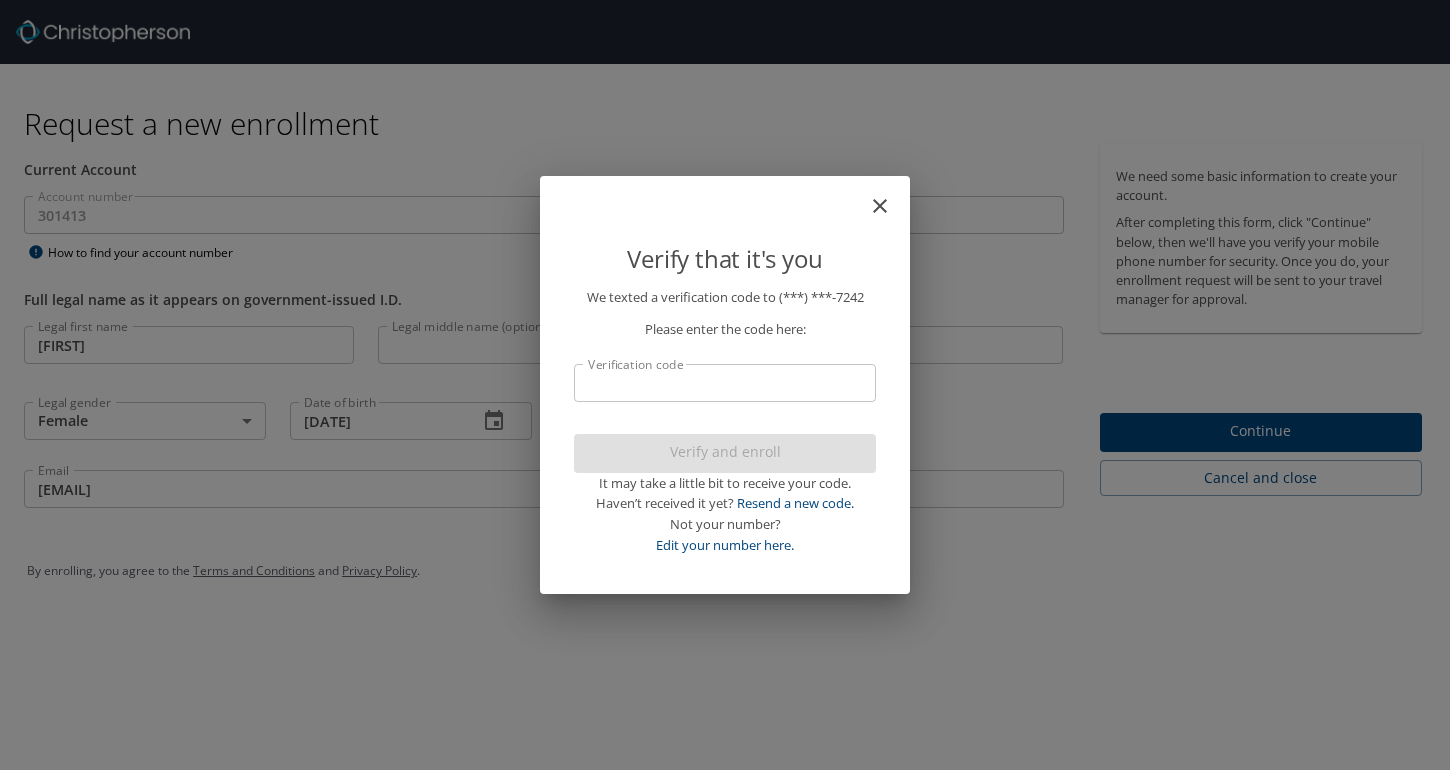 click on "Verification code" at bounding box center (725, 383) 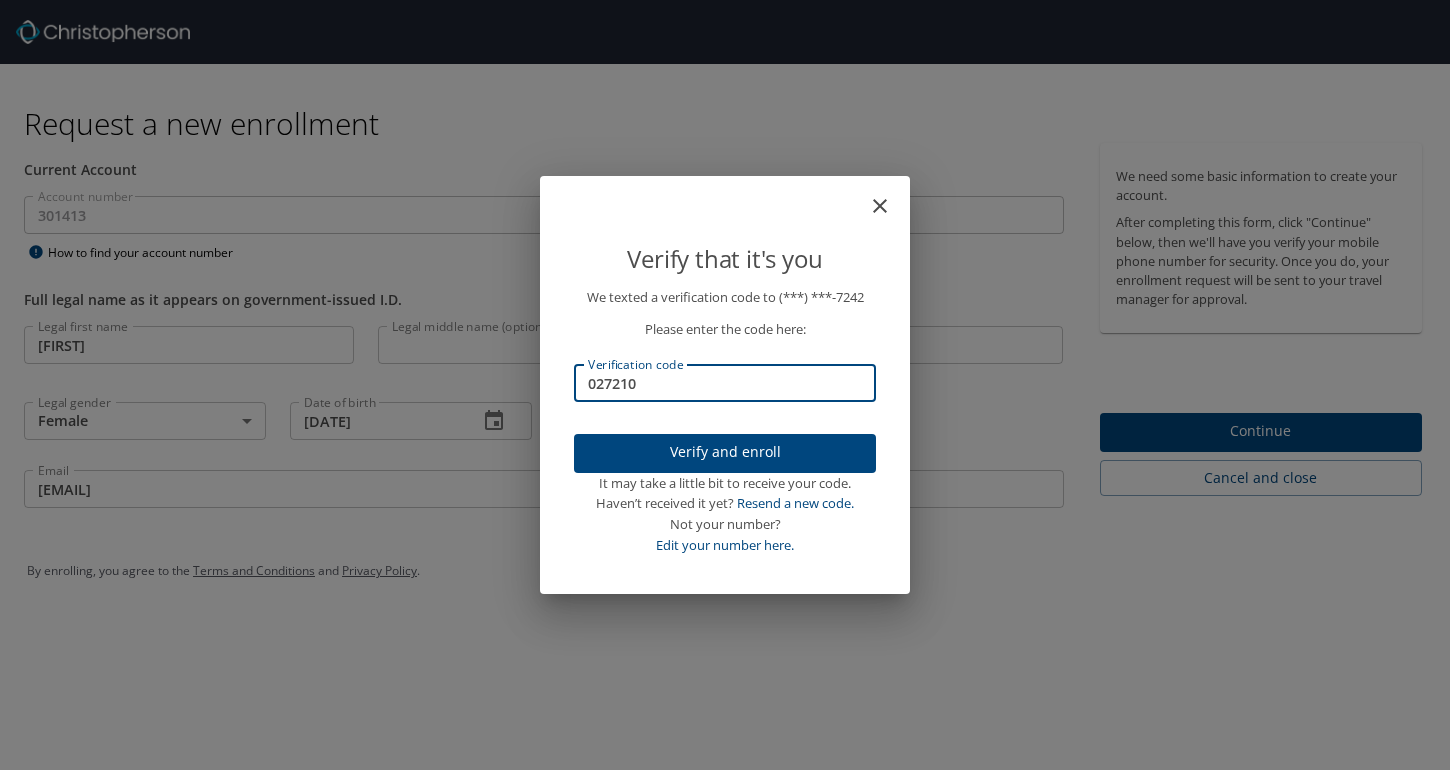 type on "027210" 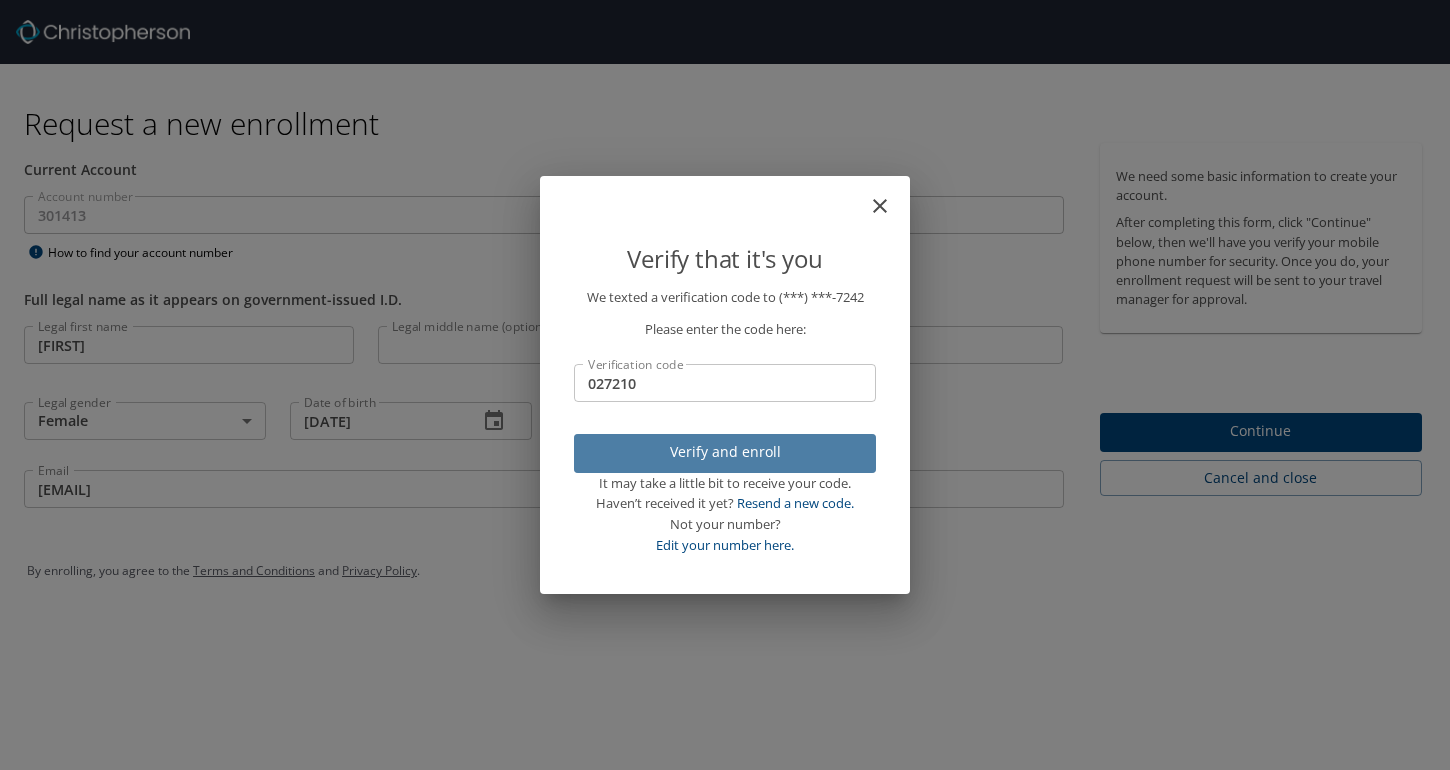 click on "Verify and enroll" at bounding box center [725, 453] 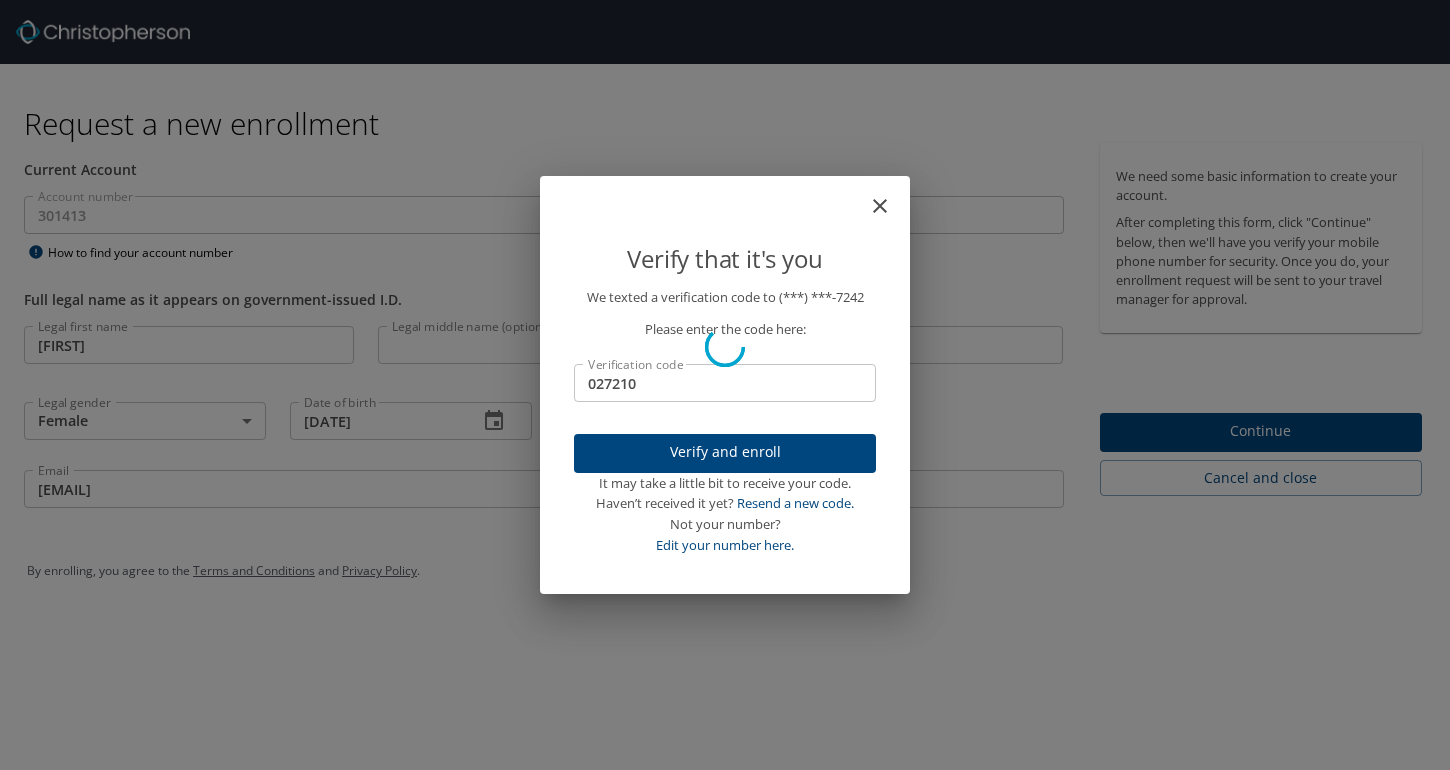 type 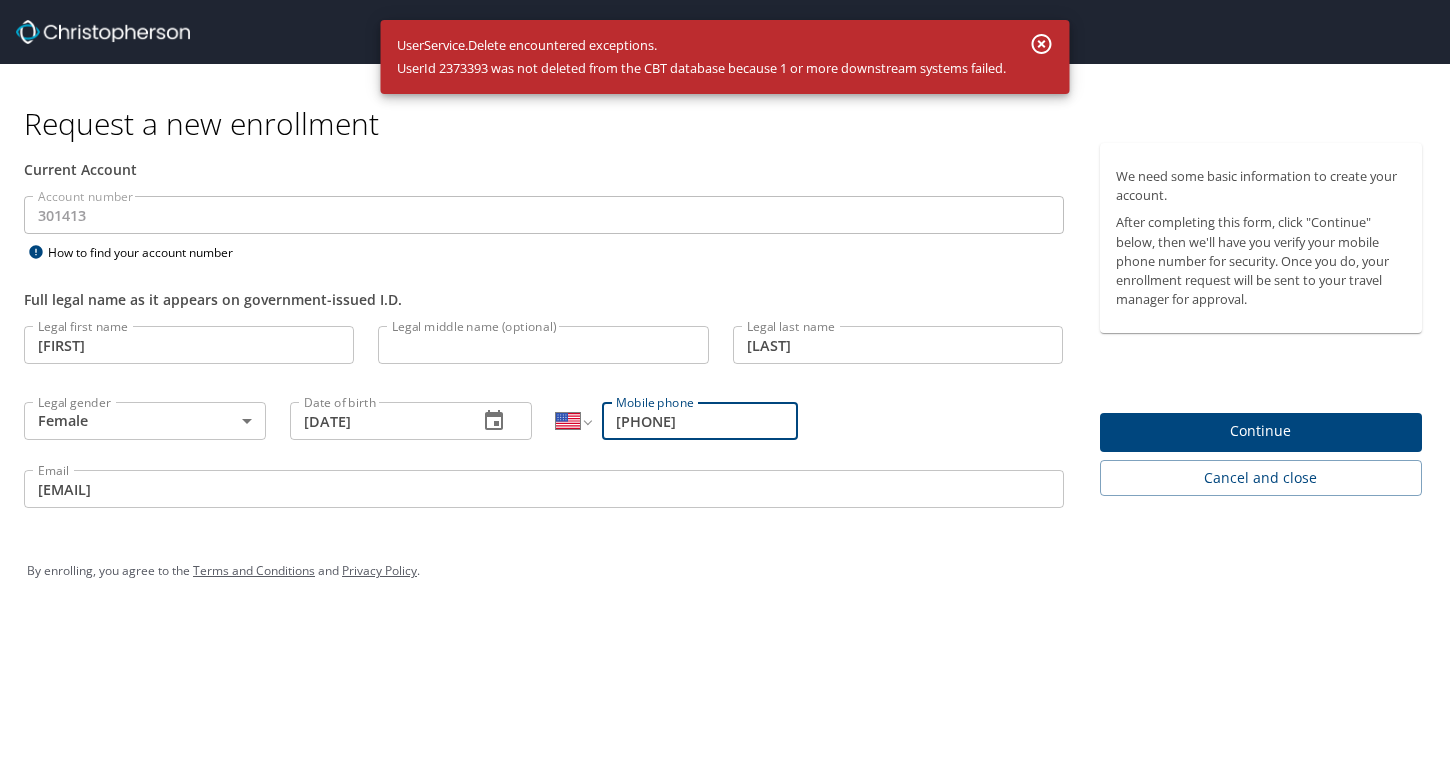 click on "Continue" at bounding box center [1261, 431] 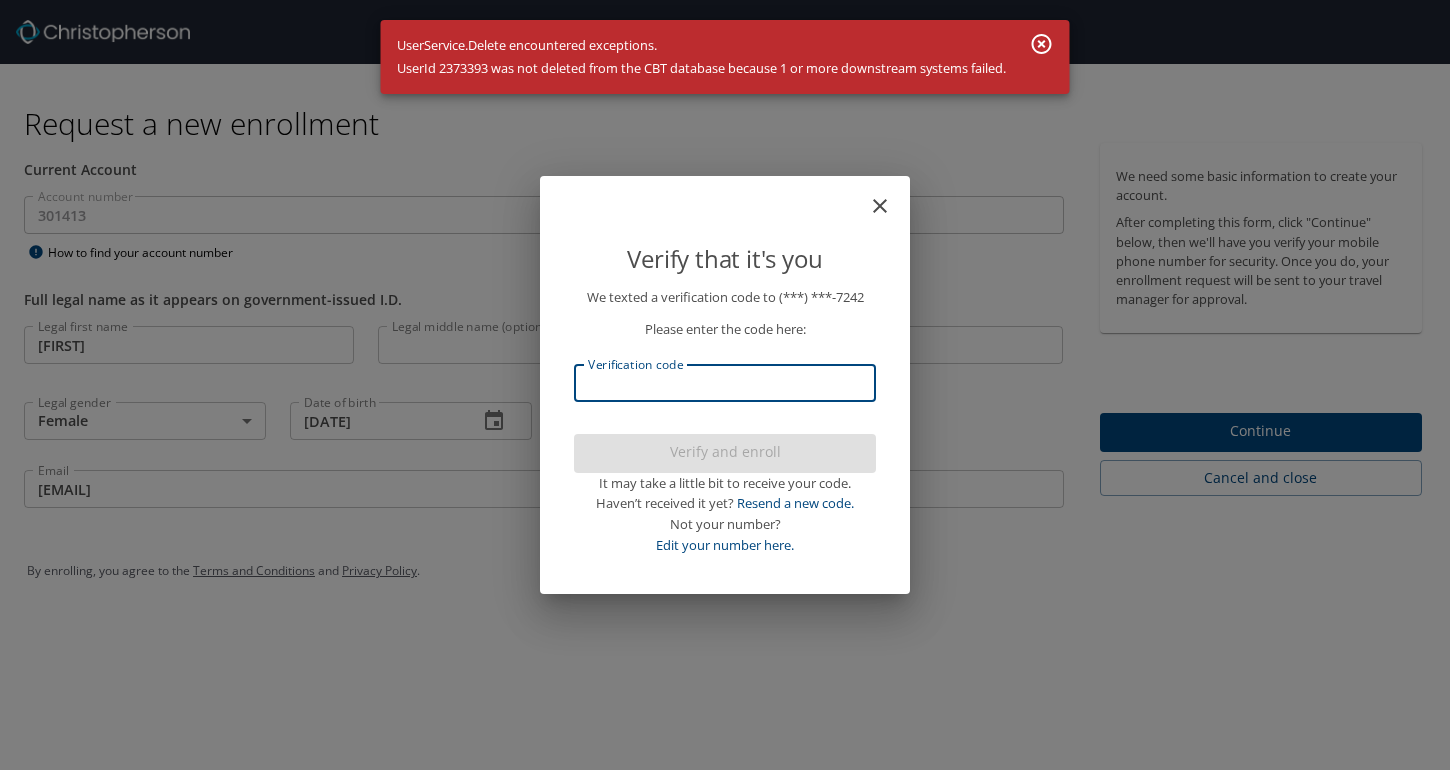 click on "Verification code" at bounding box center (725, 383) 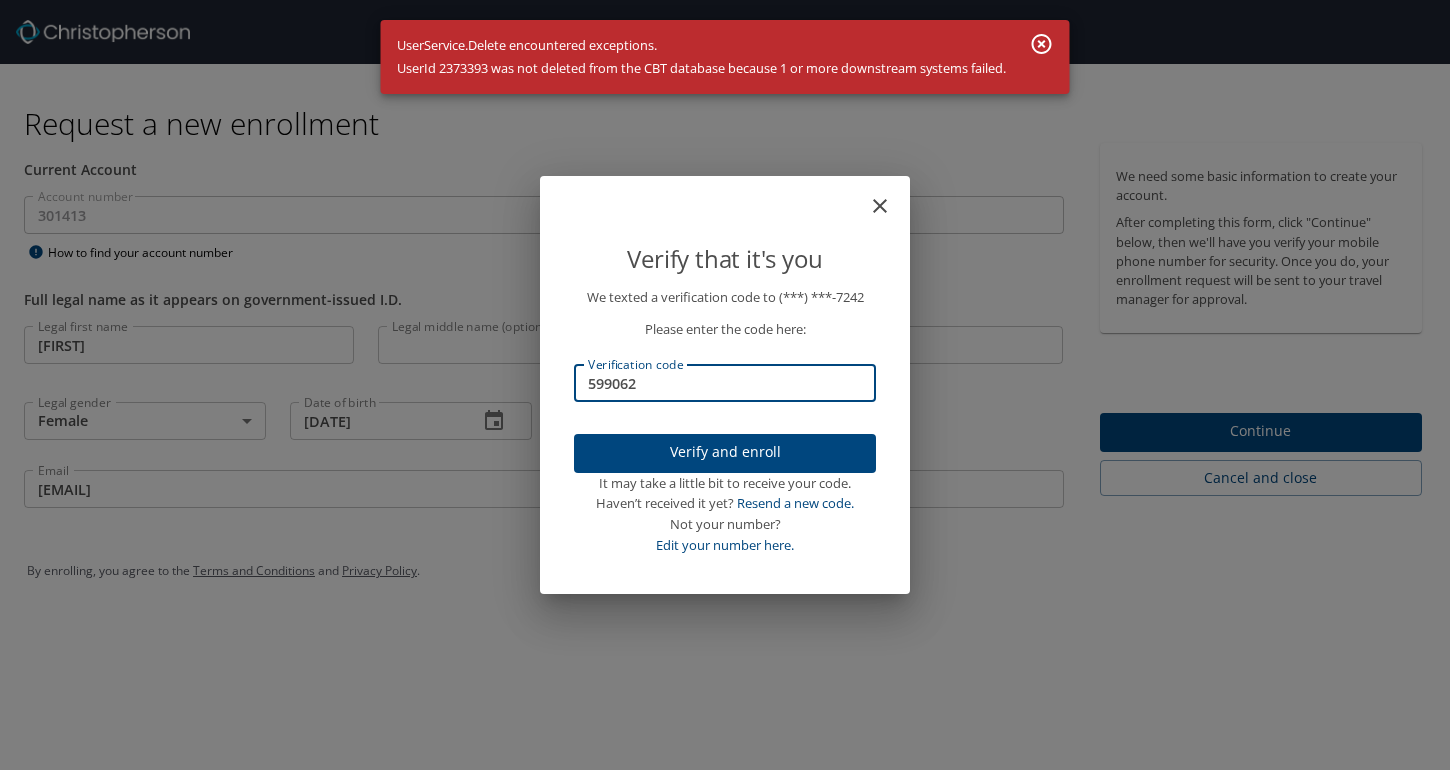 type on "599062" 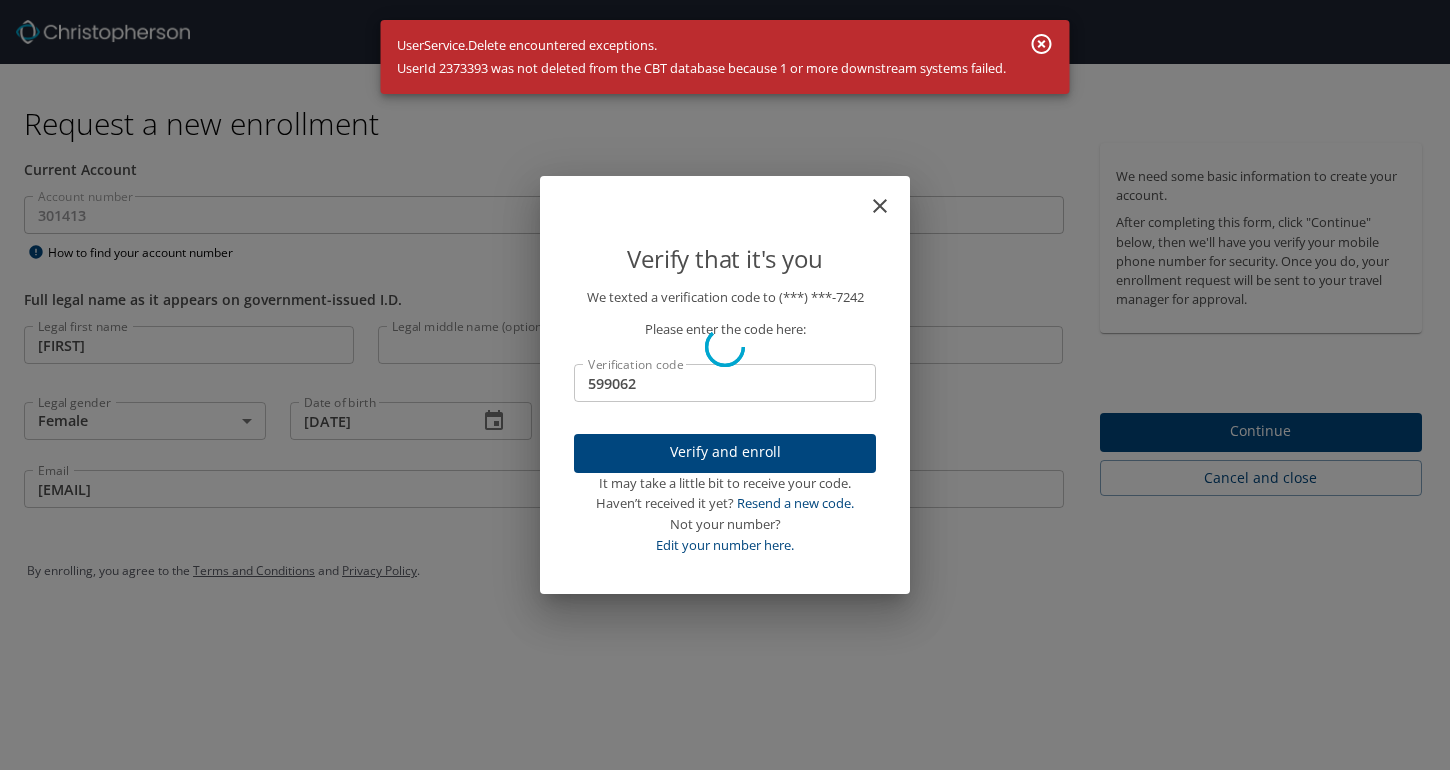 type 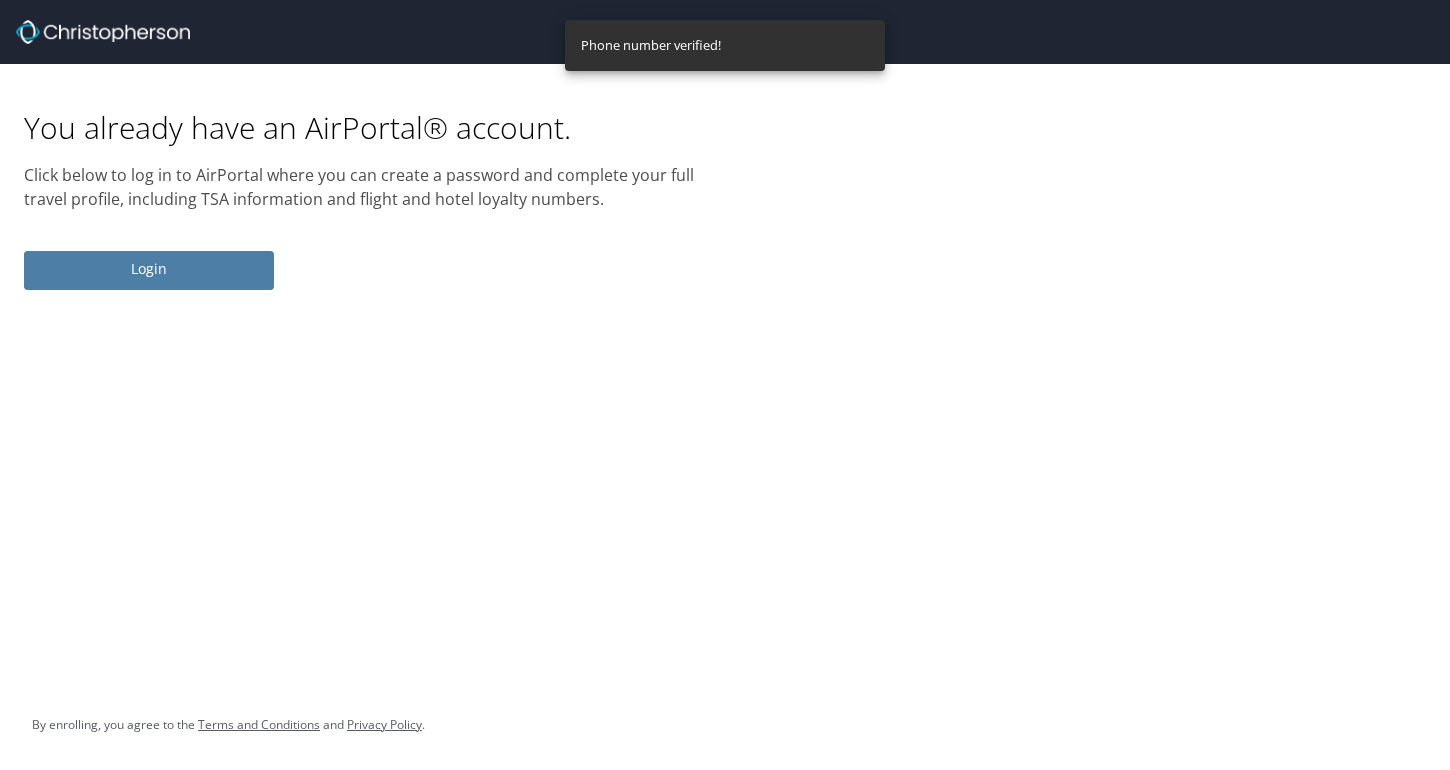 click on "Login" at bounding box center (149, 269) 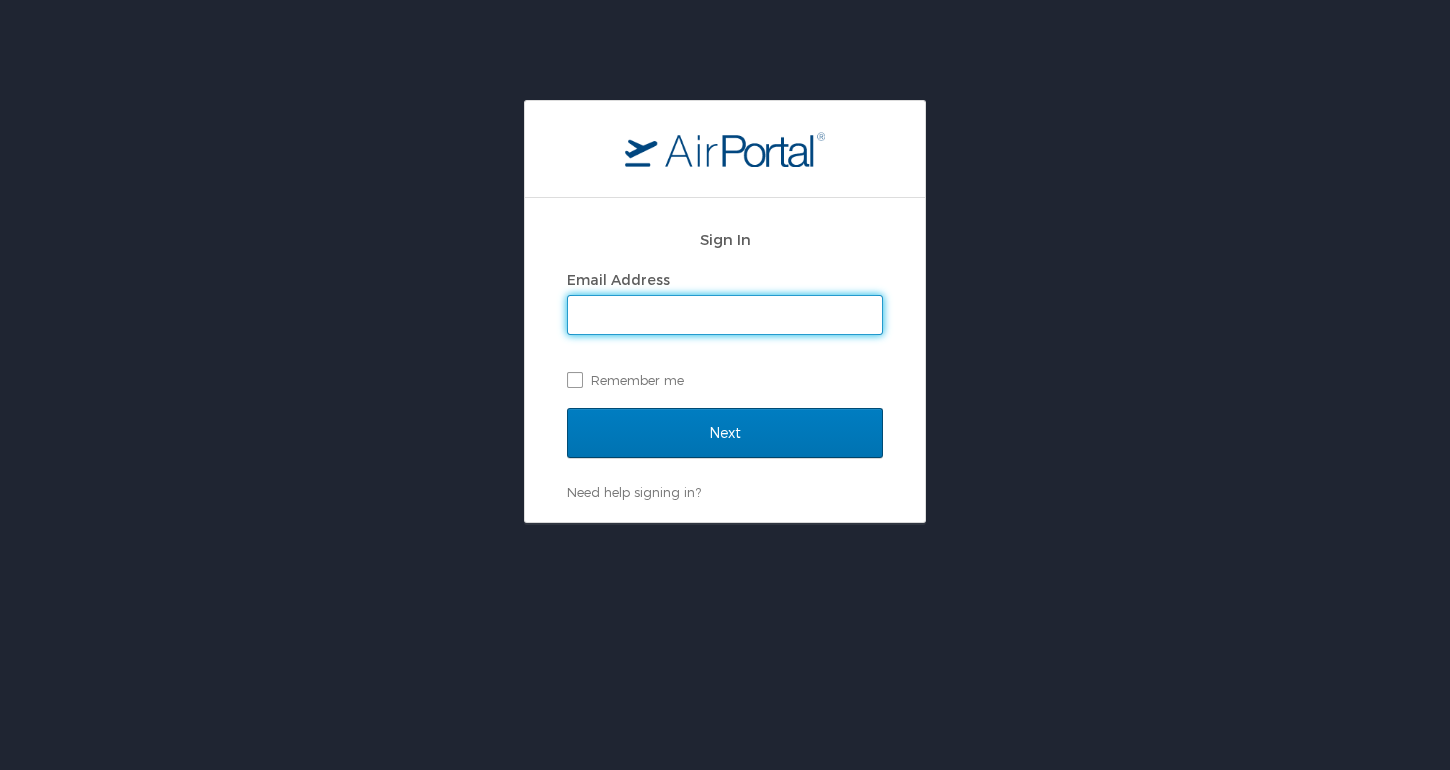 click on "Email Address" at bounding box center (725, 315) 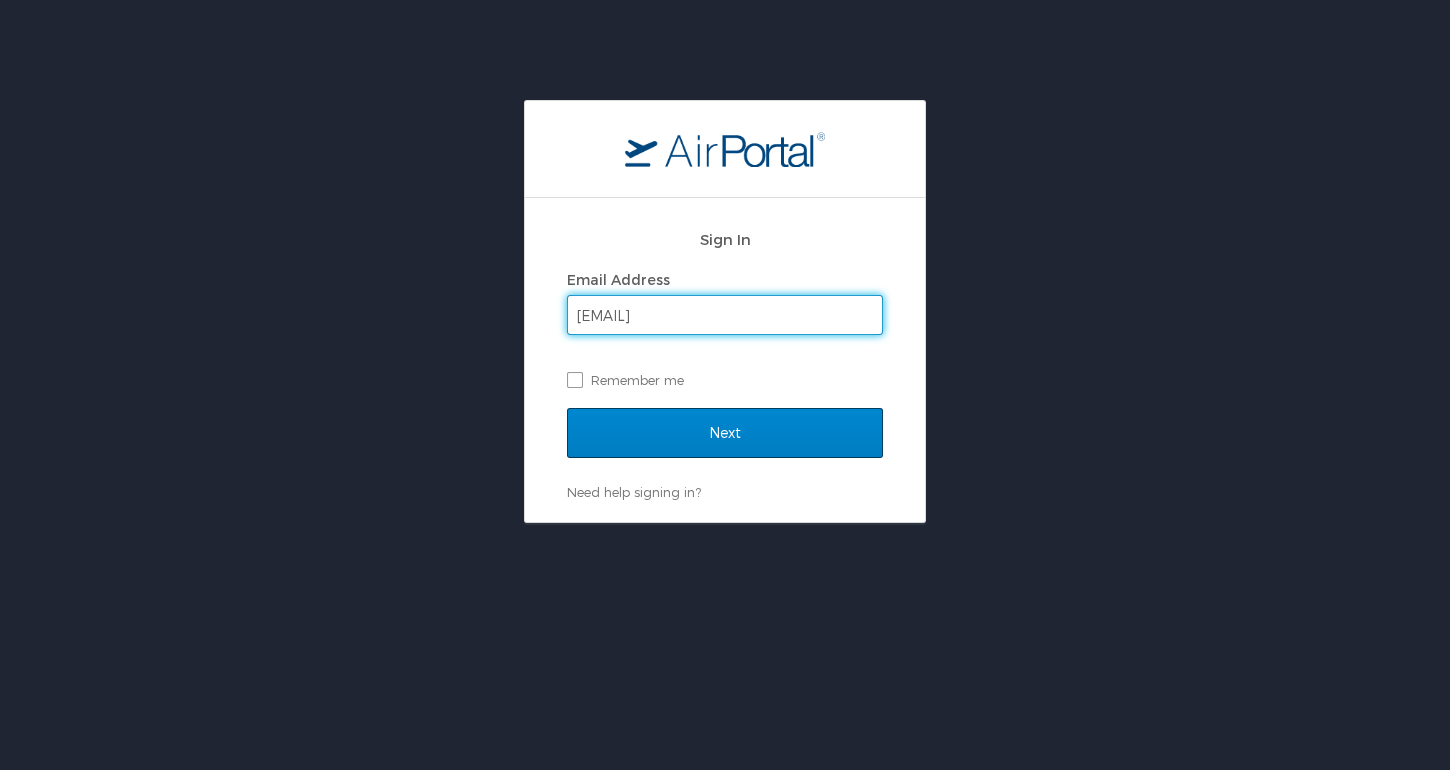 type on "[EMAIL]" 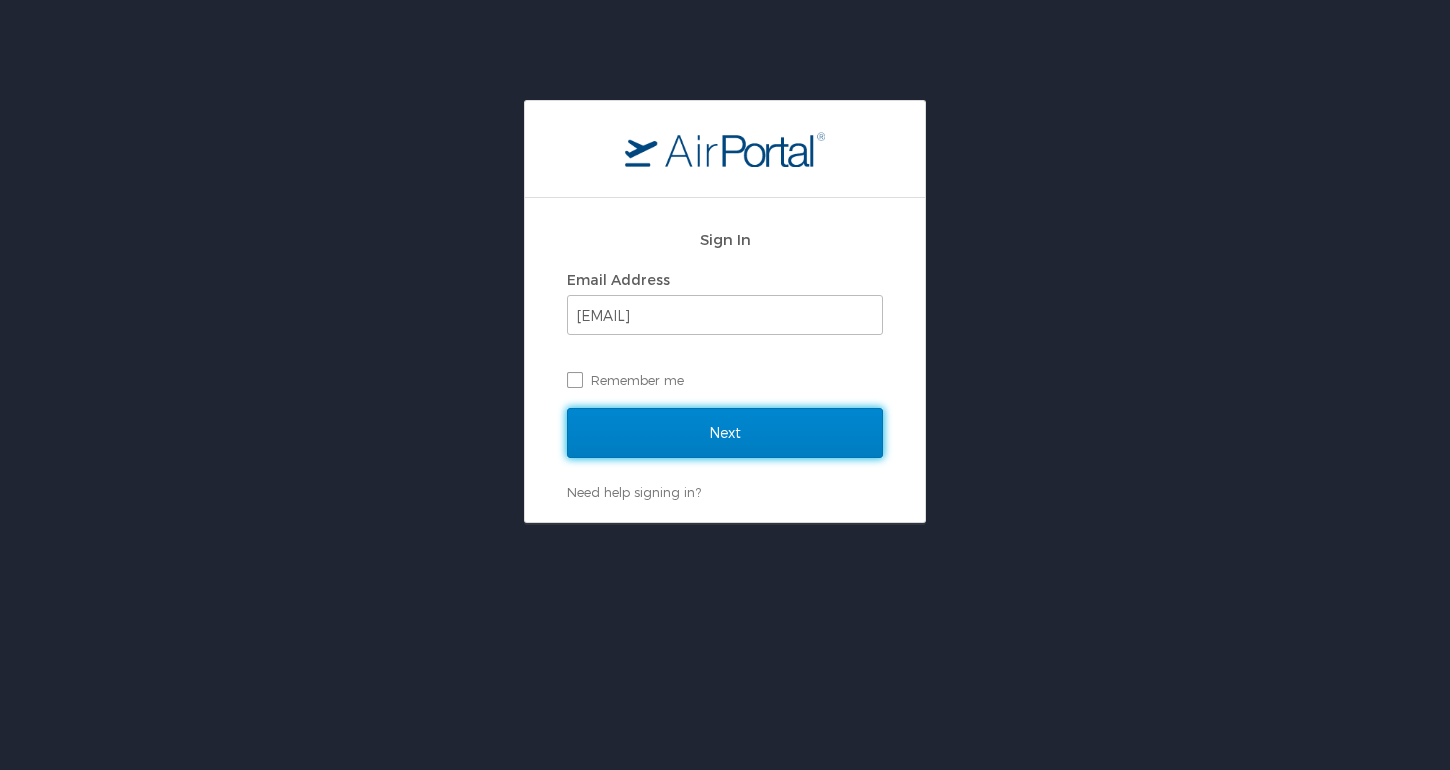 click on "Next" at bounding box center [725, 433] 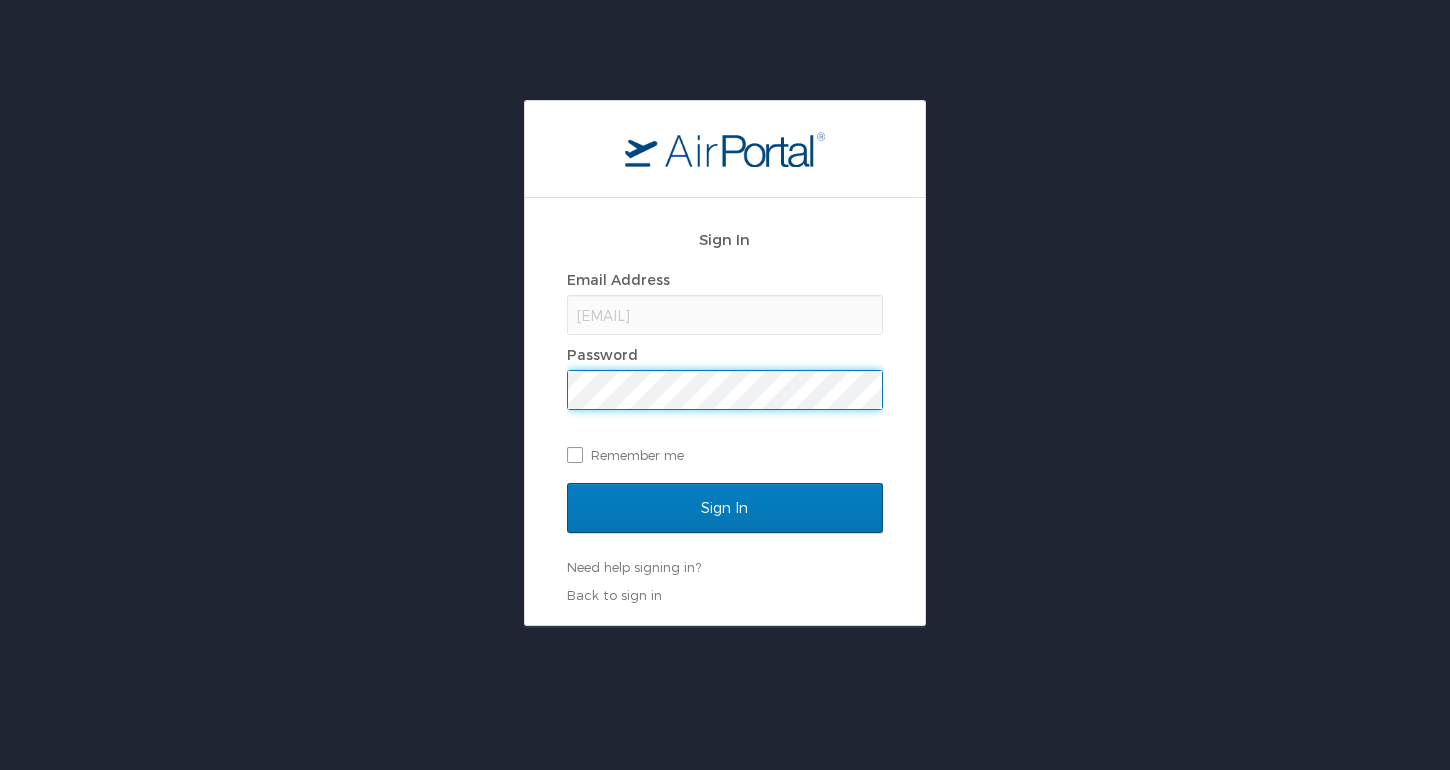 scroll, scrollTop: 0, scrollLeft: 0, axis: both 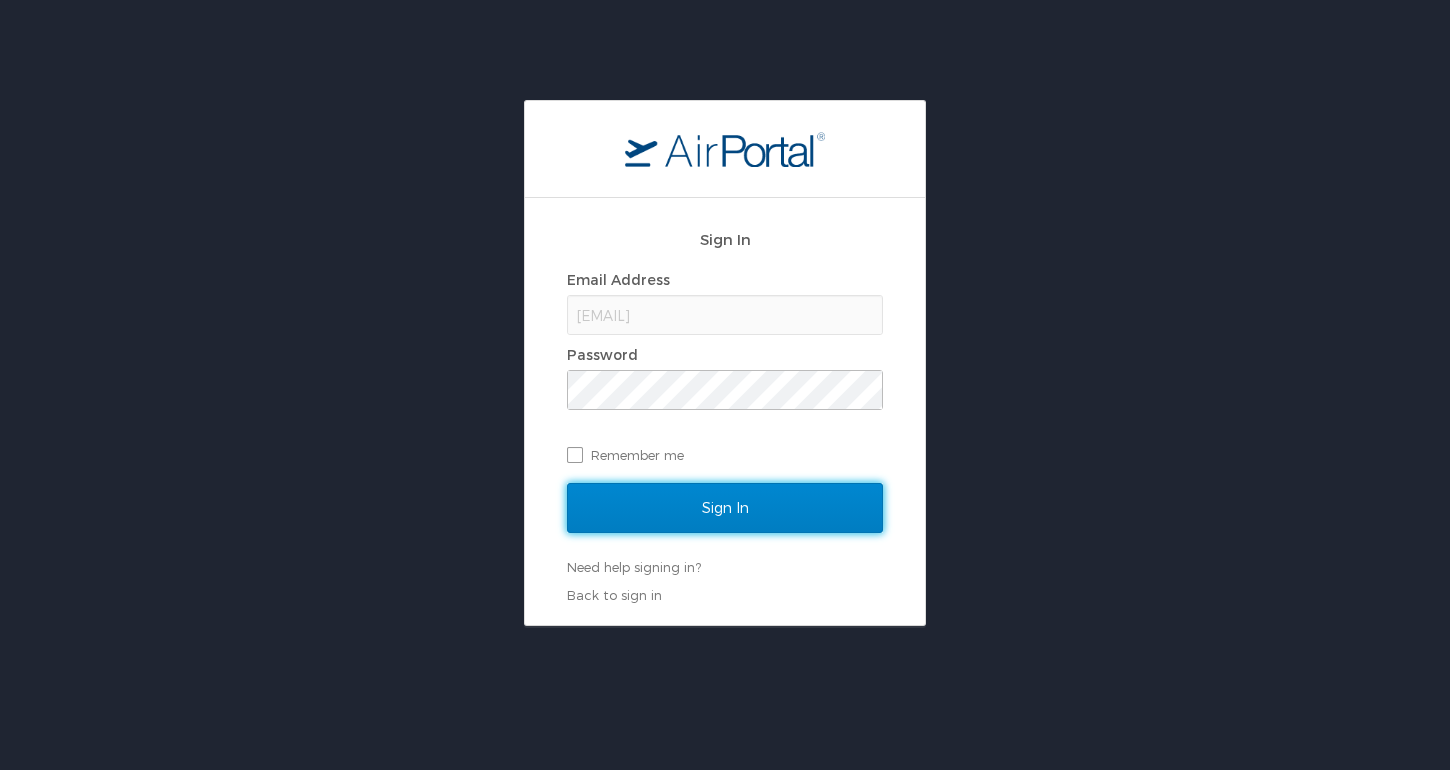 click on "Sign In" at bounding box center (725, 508) 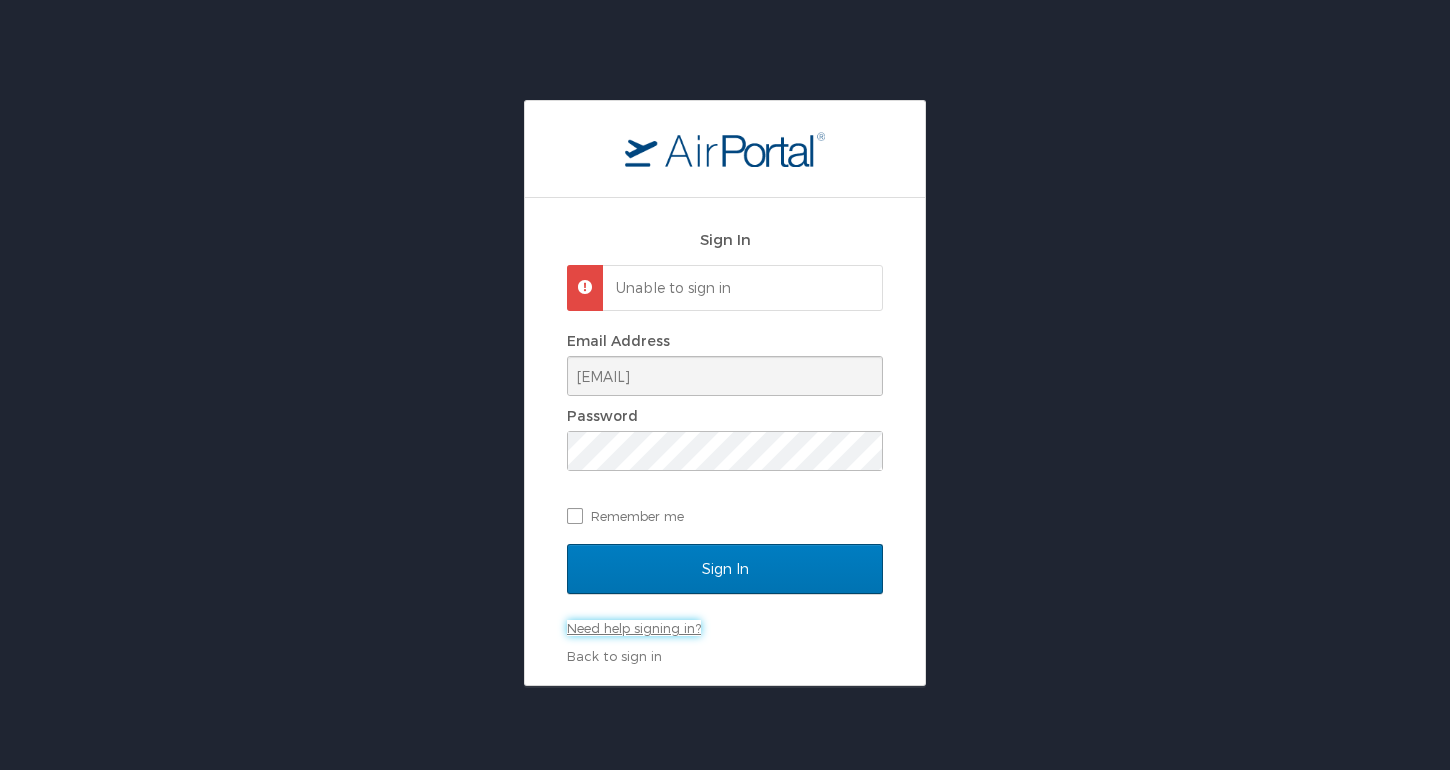 click on "Need help signing in?" at bounding box center [634, 628] 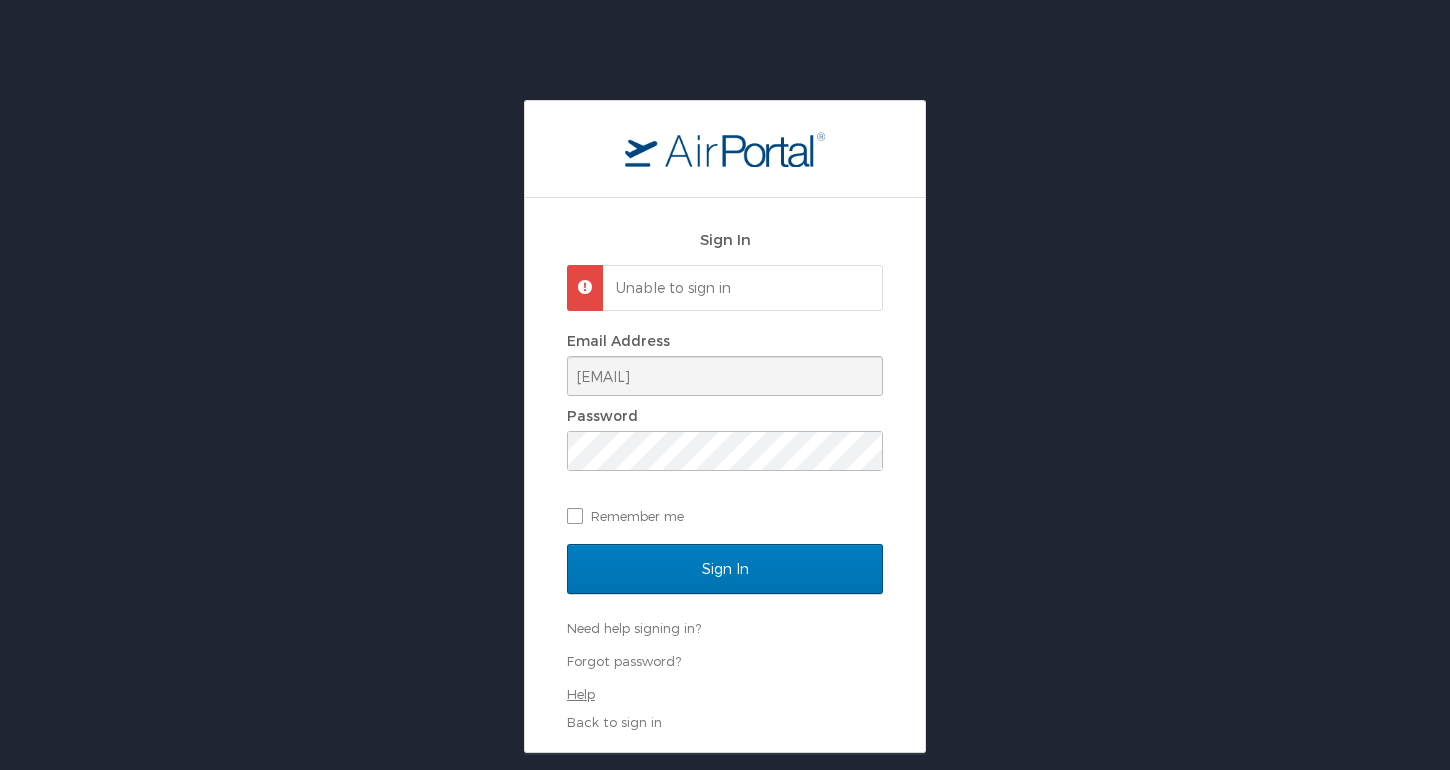 click on "Help" at bounding box center (581, 694) 